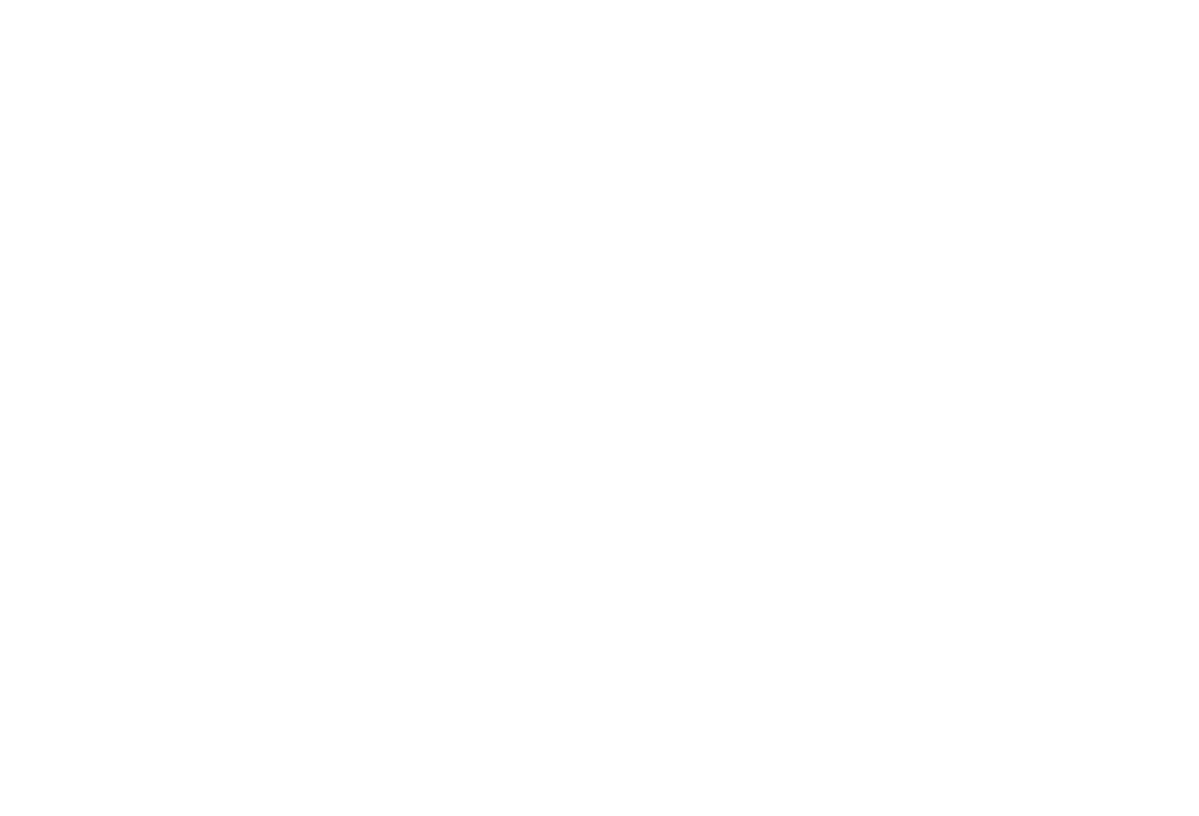 scroll, scrollTop: 0, scrollLeft: 0, axis: both 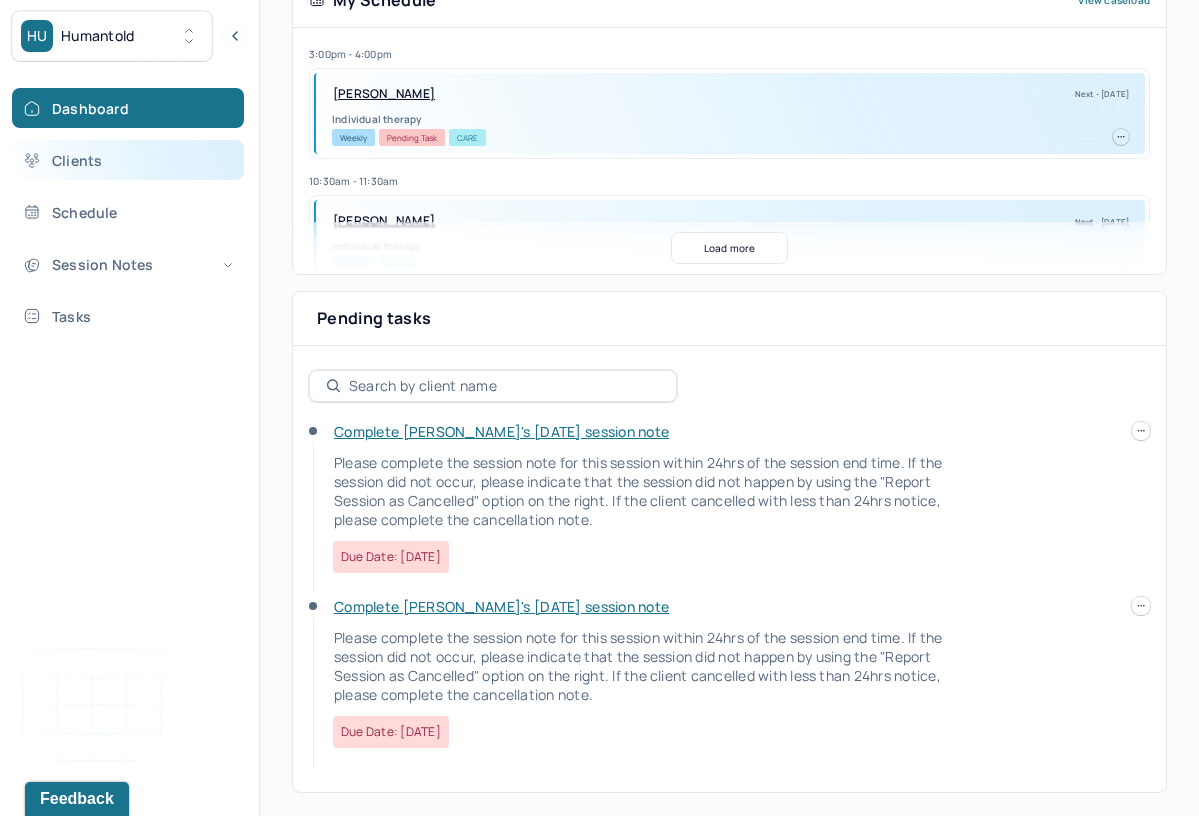 click on "Clients" at bounding box center (128, 160) 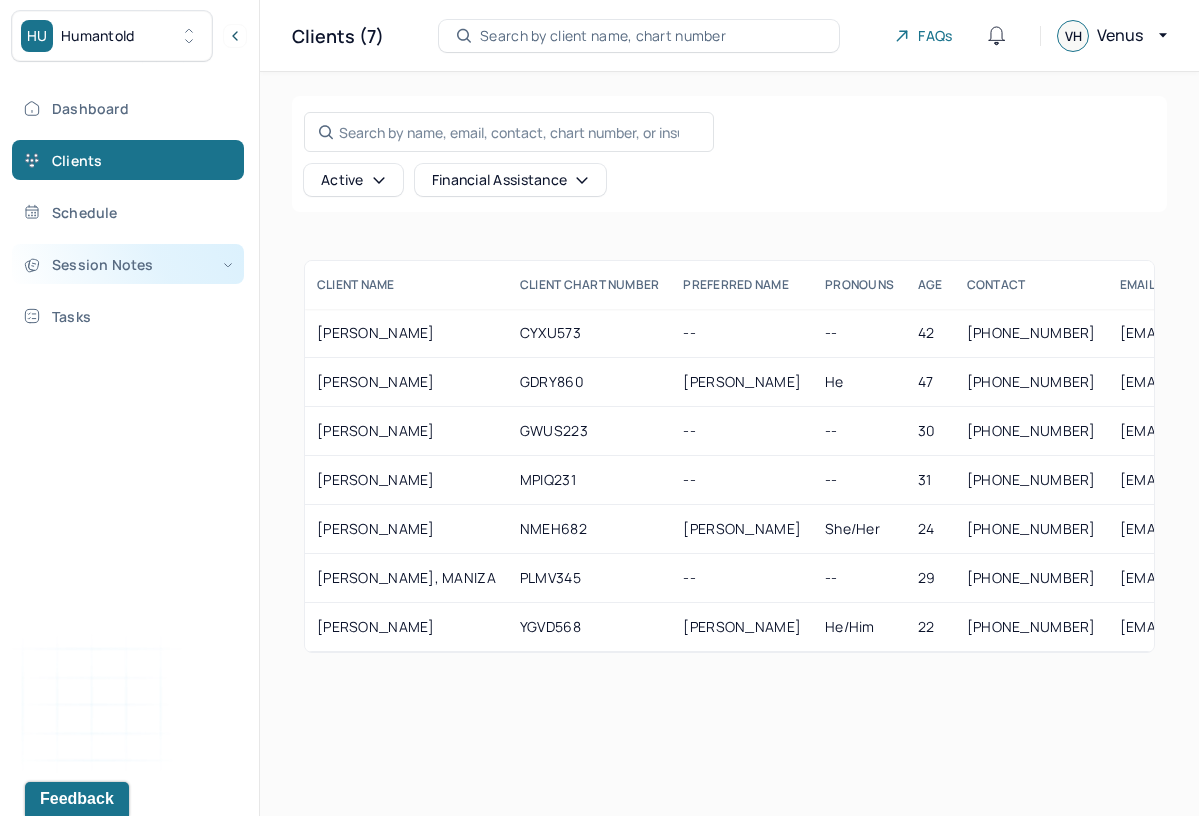 click on "Session Notes" at bounding box center (128, 264) 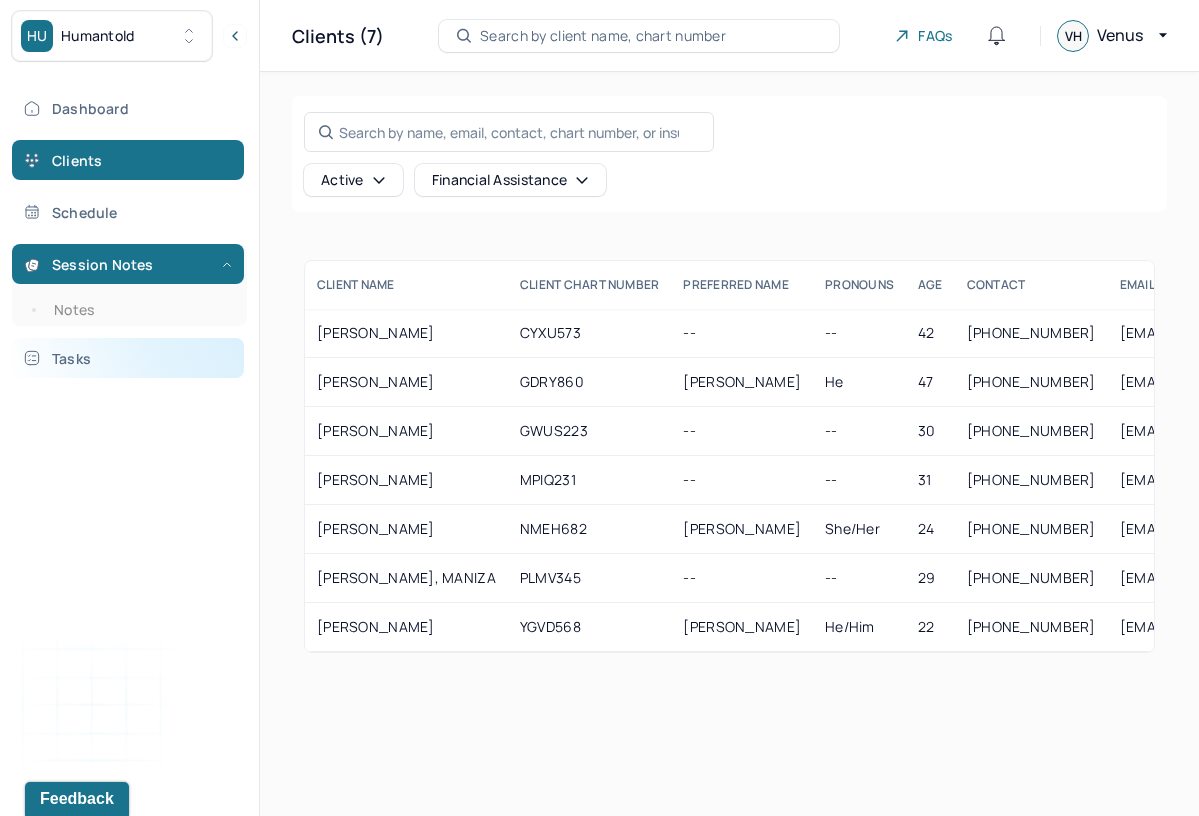 click on "Tasks" at bounding box center [128, 358] 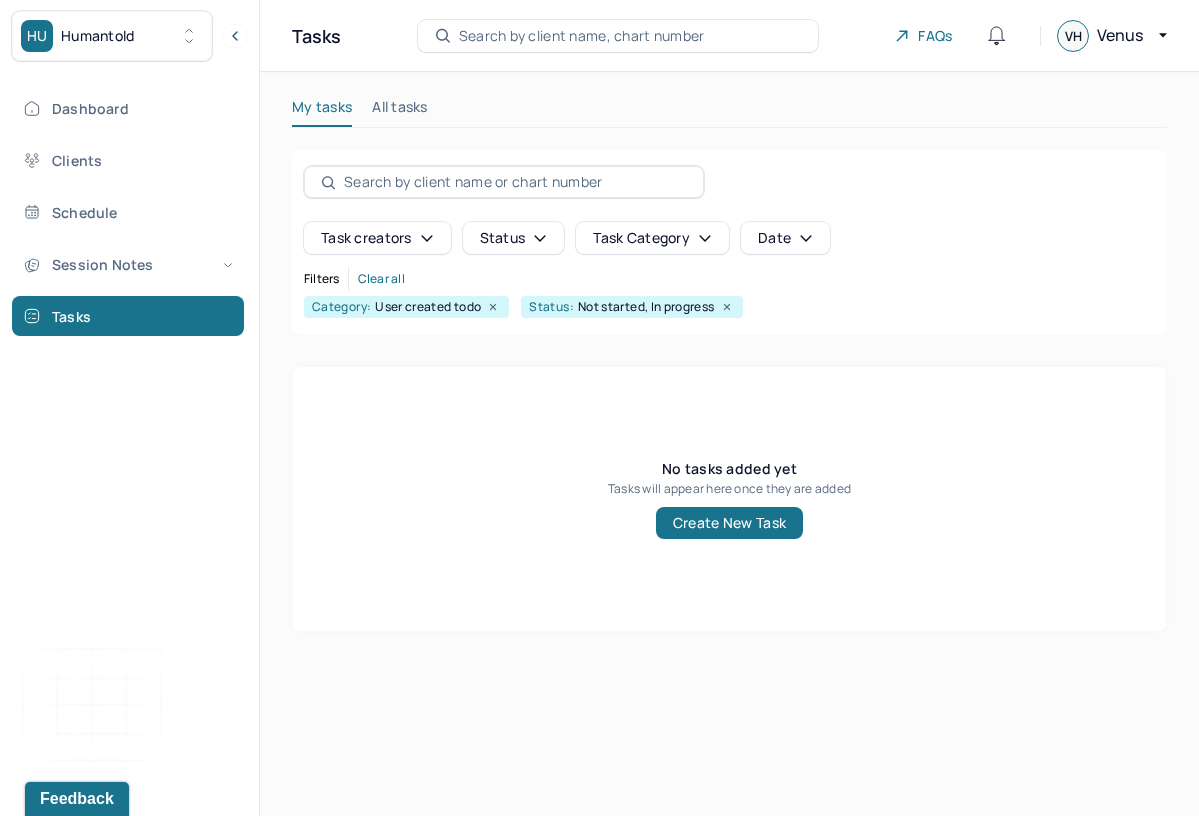click on "Clear all" at bounding box center (381, 279) 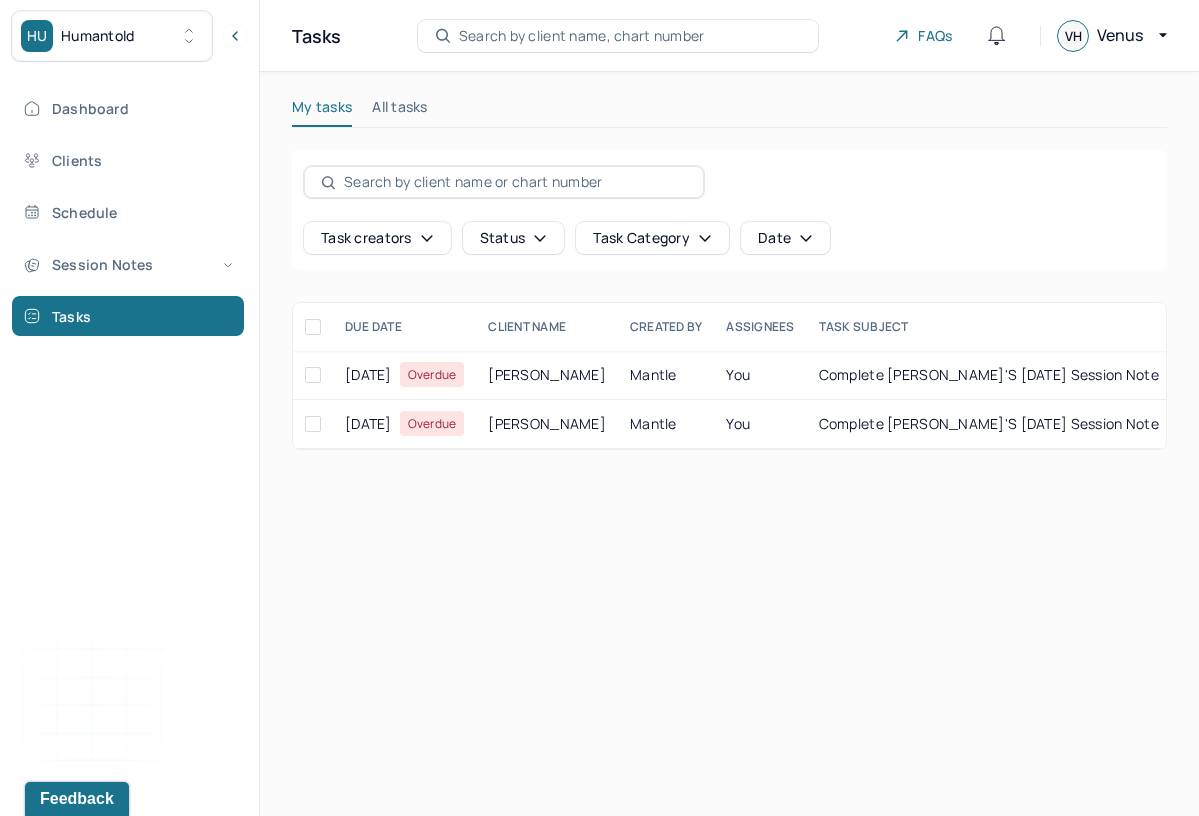 scroll, scrollTop: 0, scrollLeft: 127, axis: horizontal 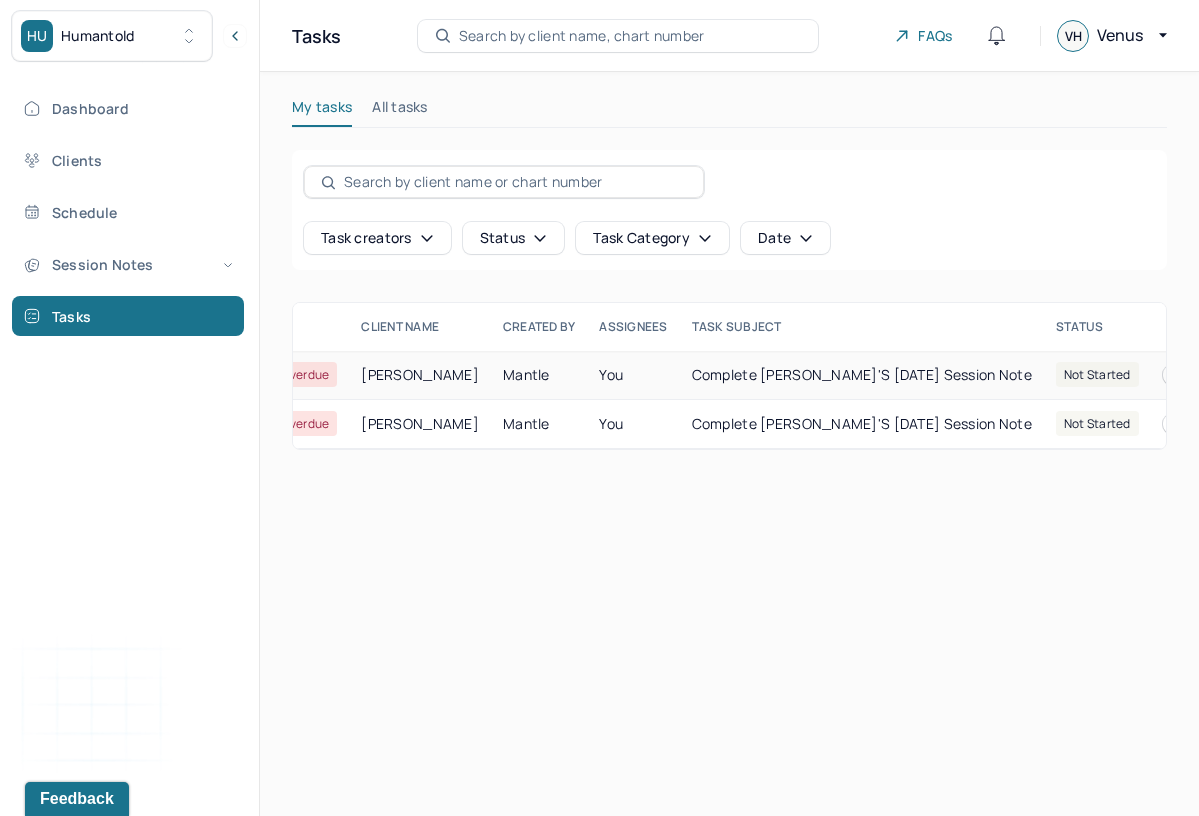 click at bounding box center (1172, 375) 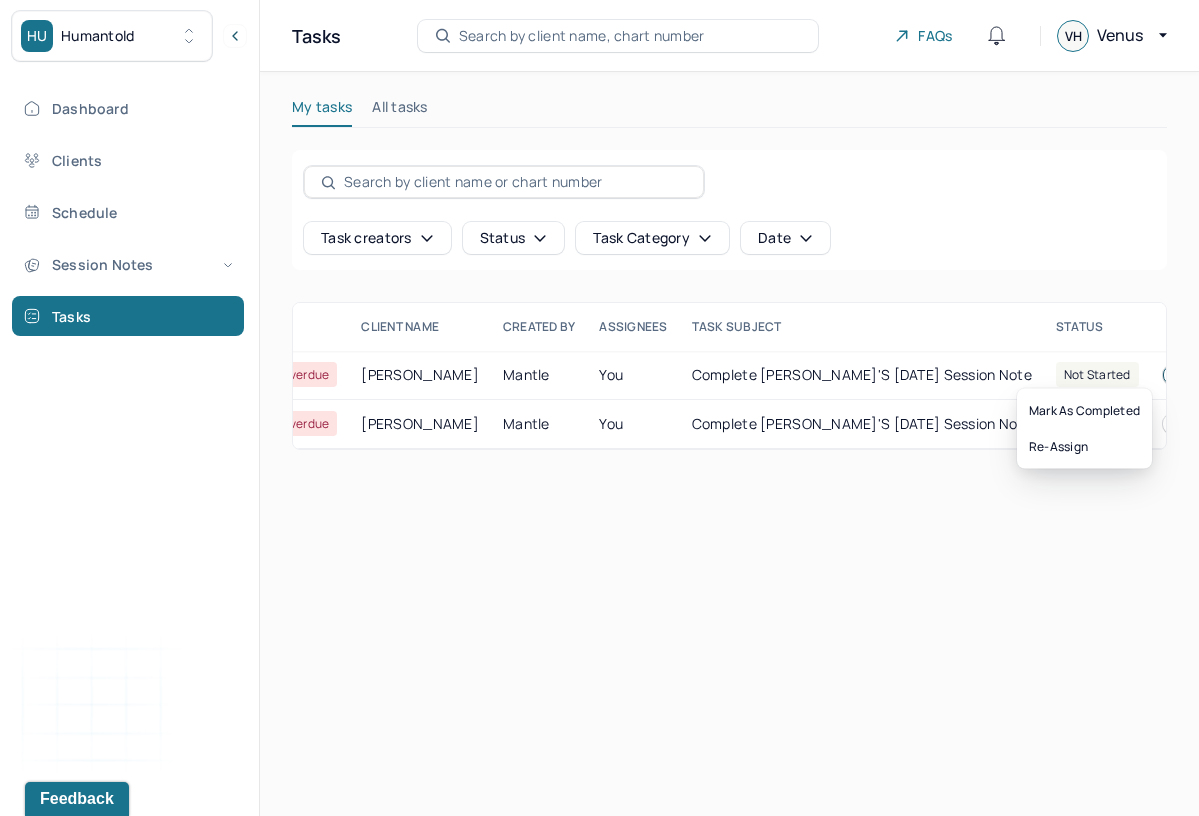 click on "Tasks   Search by client name, chart number     FAQs     VH Venus   My tasks     All tasks     Task creators     Status     Task category     Date   DUE DATE CLIENT NAME CREATED BY Assignees TASK SUBJECT STATUS 07/18/2025 Overdue GREWAL, JASMIN Mantle You Complete Jasmin's Thu, 07/17 session note not started     07/20/2025 Overdue COZZO, TARA Mantle You Complete Tara's Sat, 07/19 session note not started" at bounding box center (729, 408) 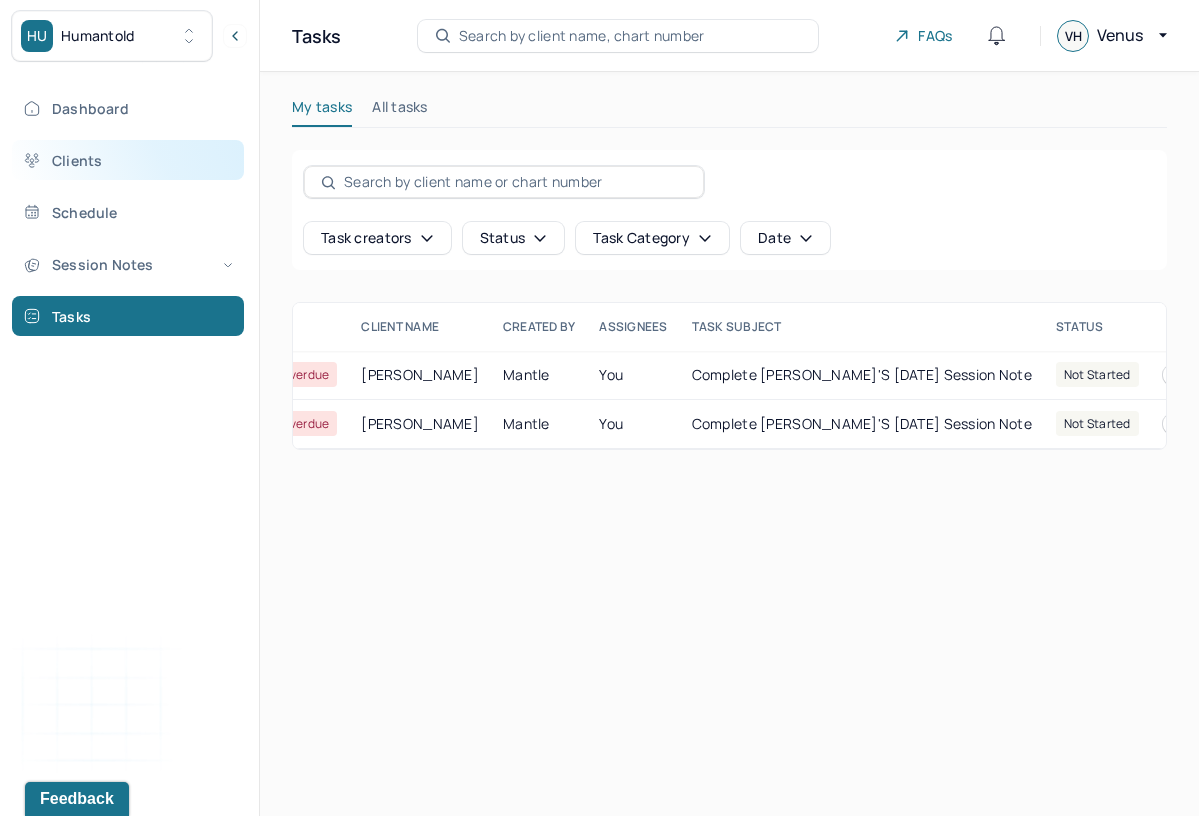 click on "Clients" at bounding box center (128, 160) 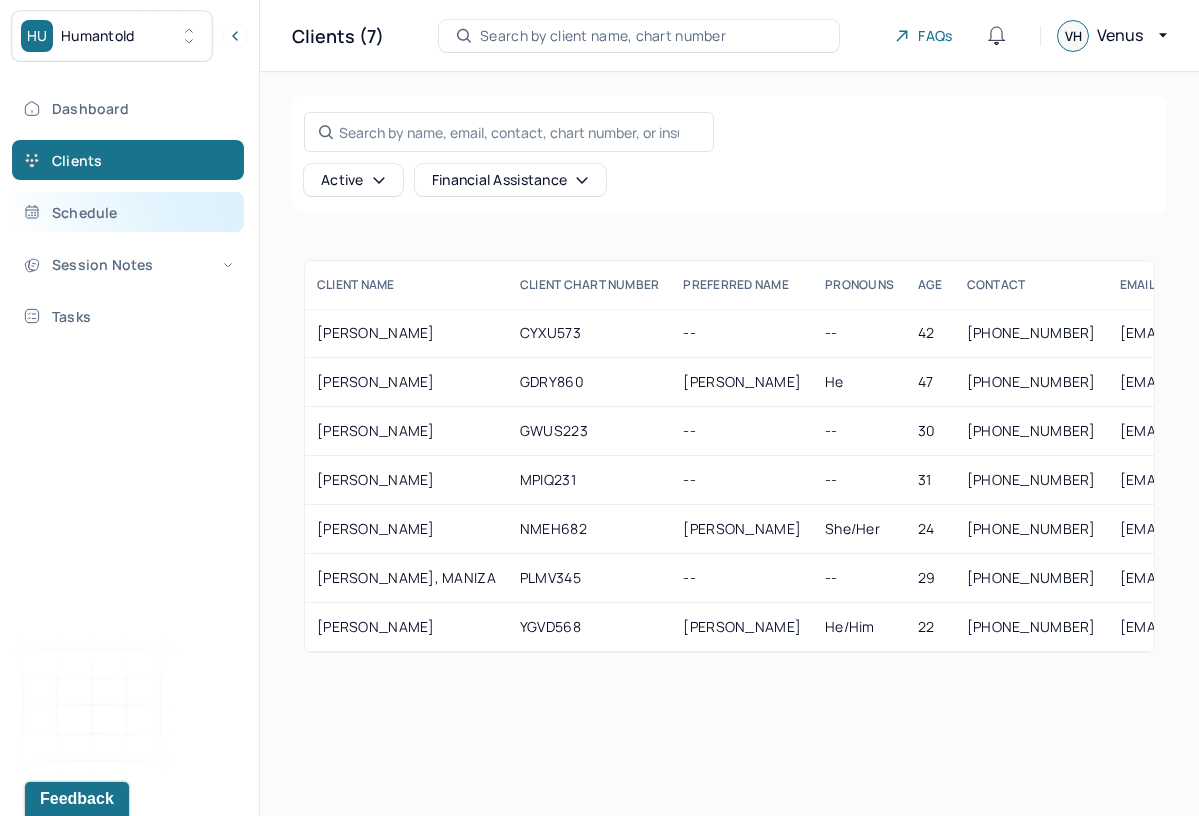 click on "Schedule" at bounding box center [128, 212] 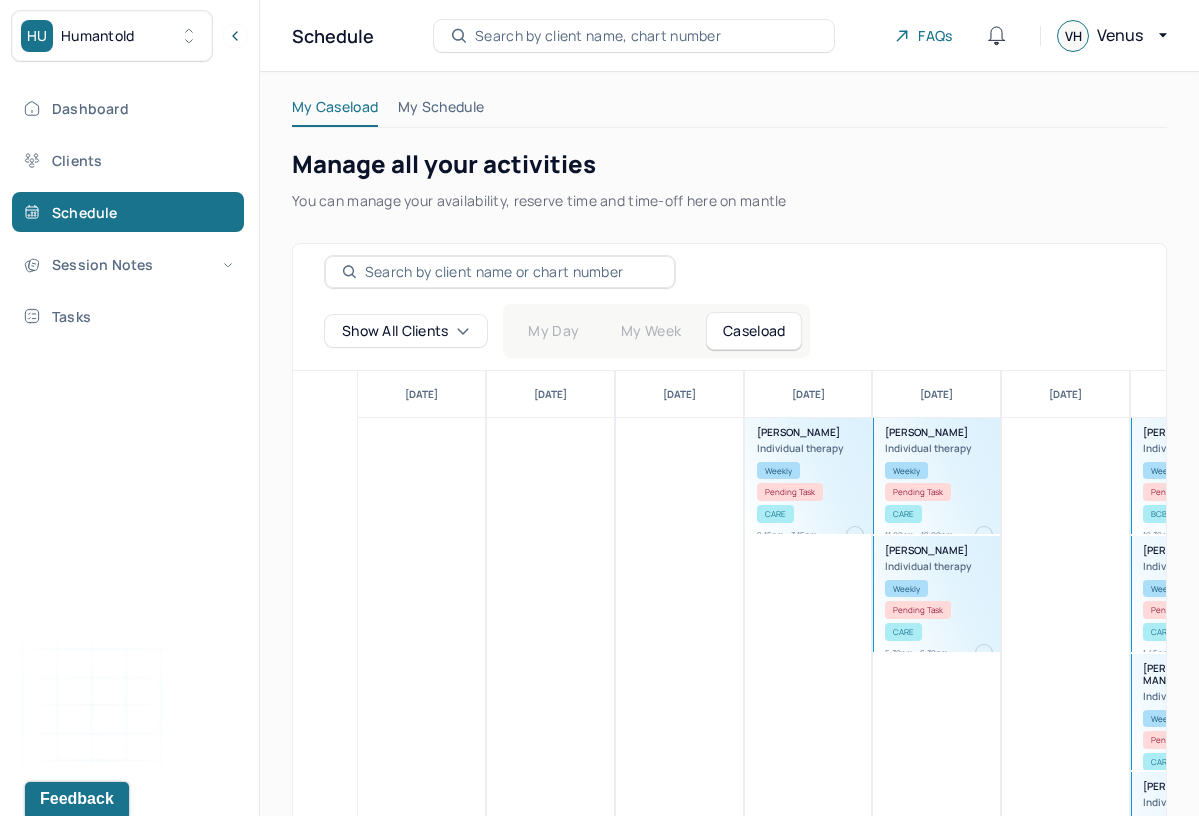scroll, scrollTop: 171, scrollLeft: 0, axis: vertical 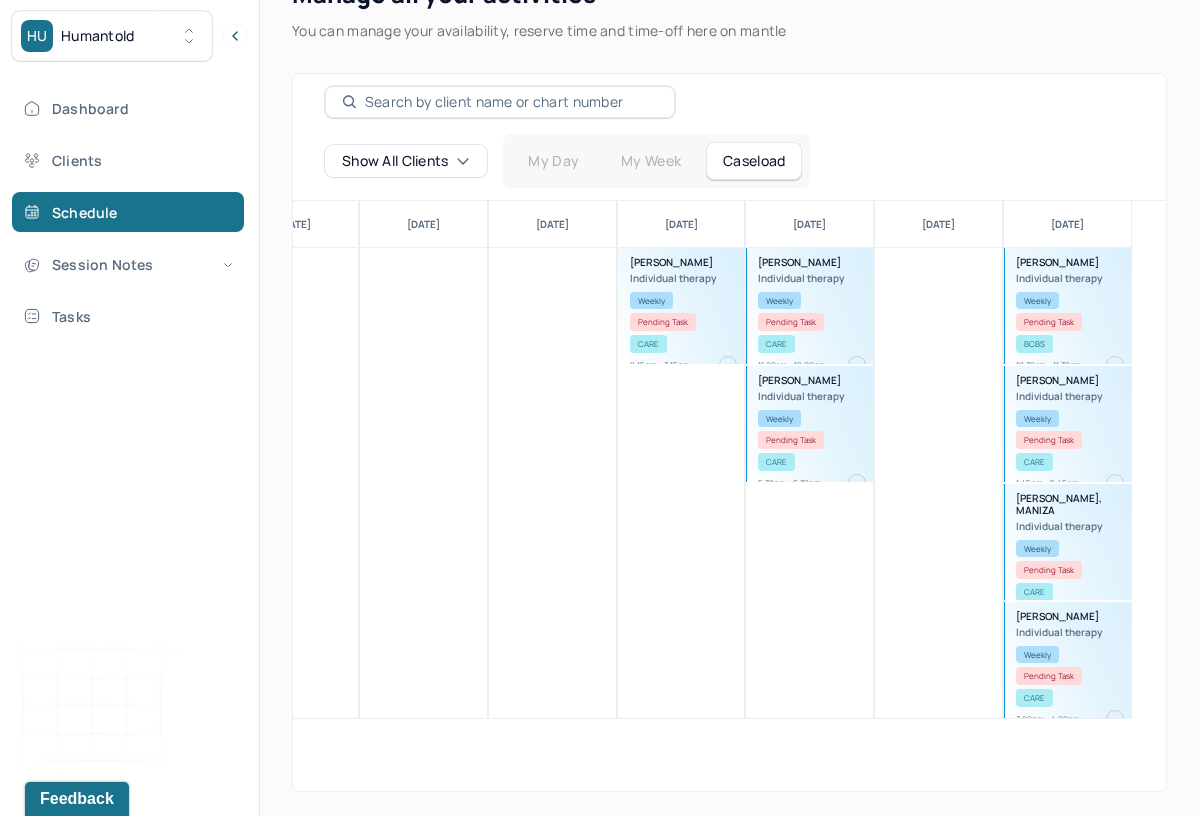 click at bounding box center [857, 483] 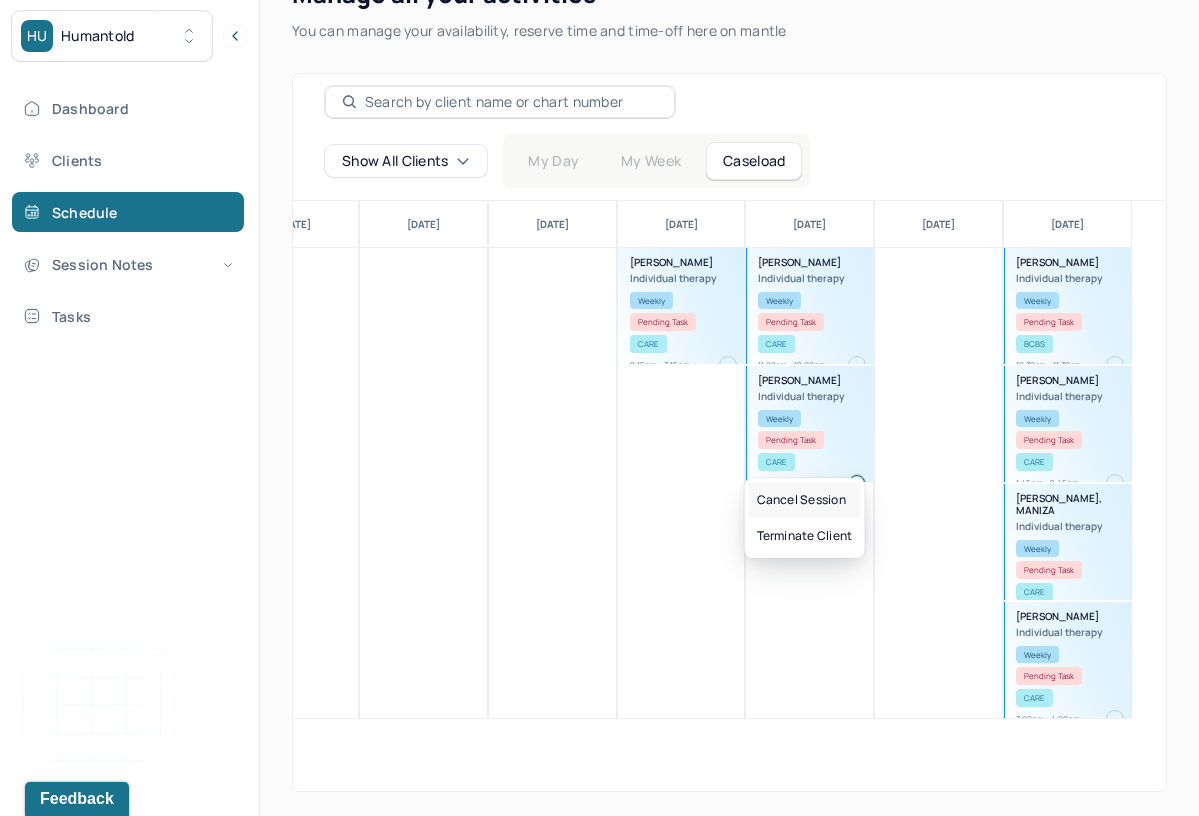 click on "Cancel session" at bounding box center [805, 500] 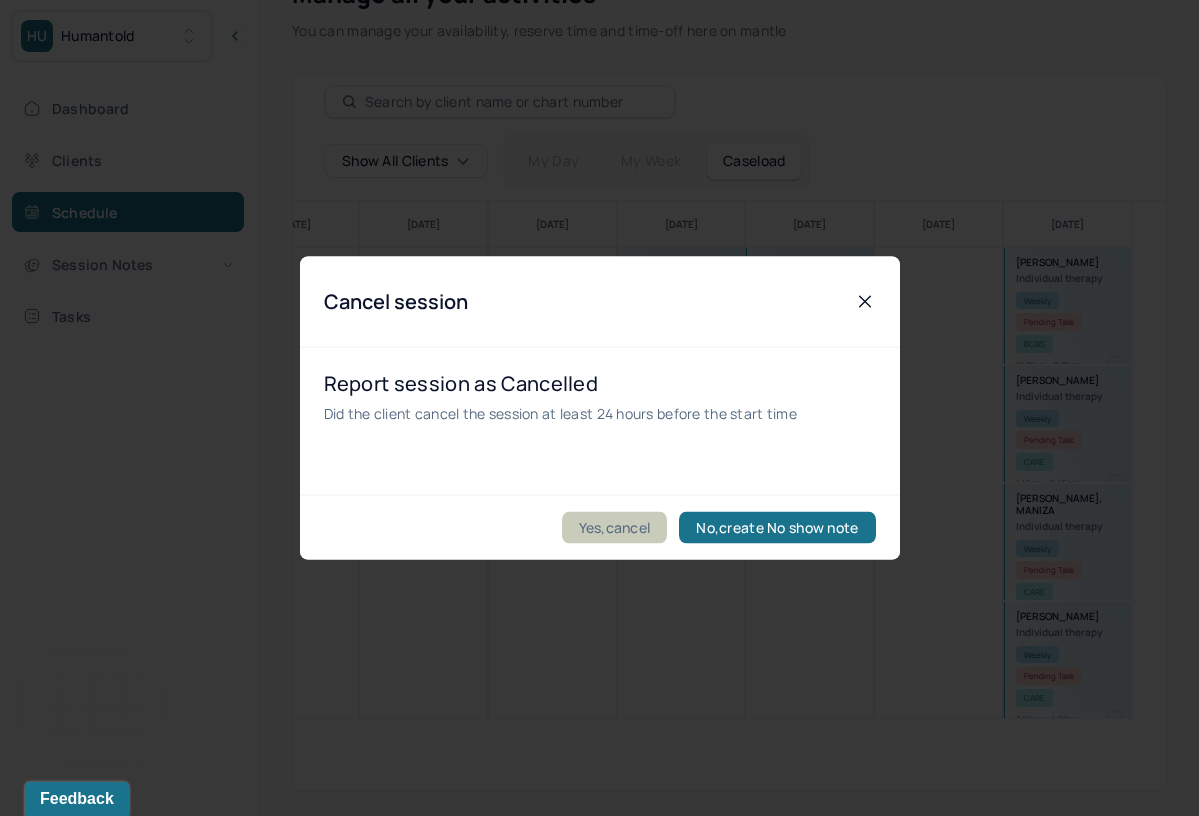 click on "Yes,cancel" at bounding box center (615, 528) 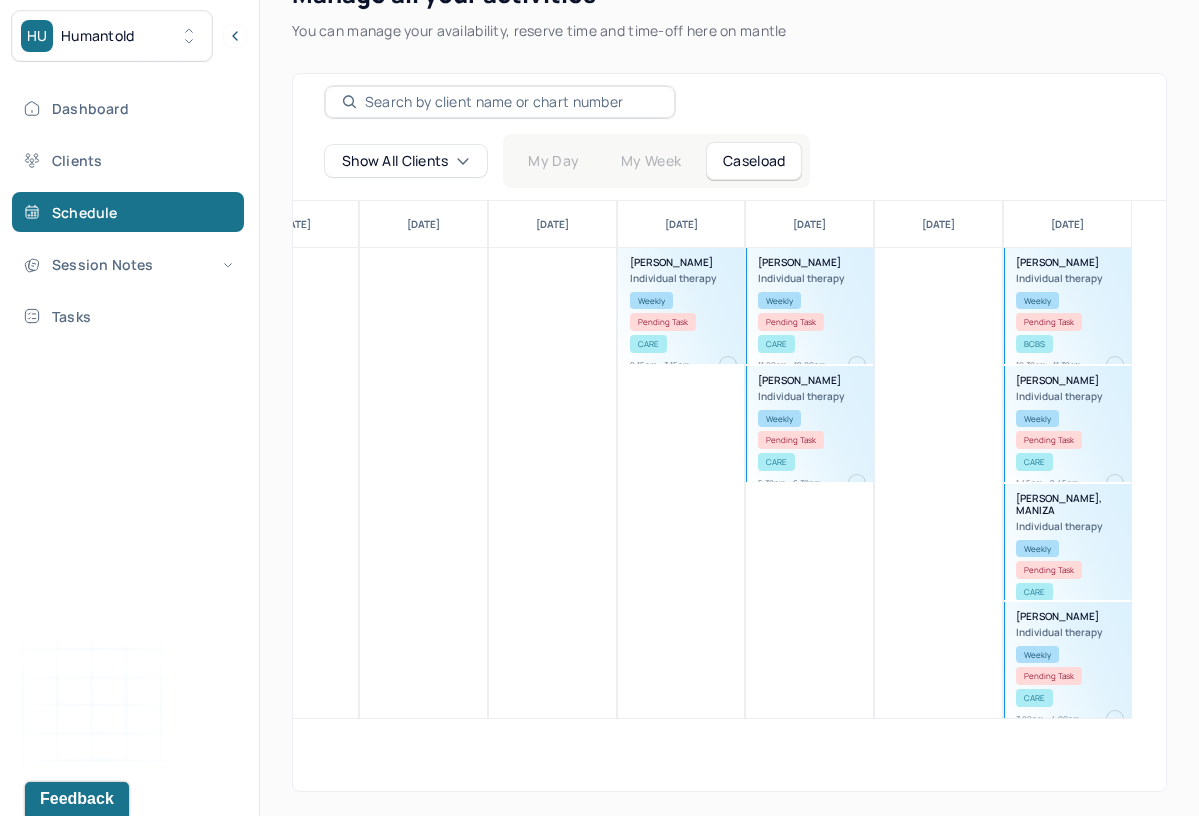 click at bounding box center (1115, 719) 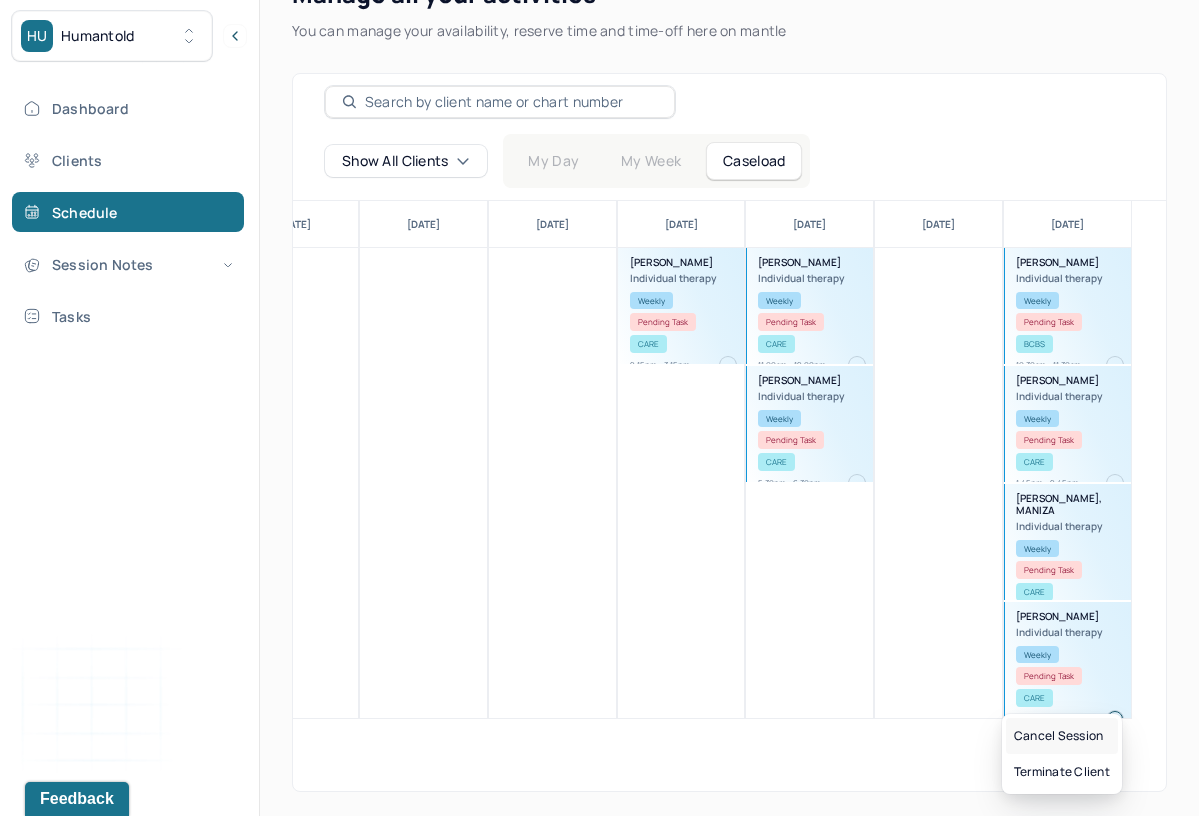 click on "Cancel session" at bounding box center (1062, 736) 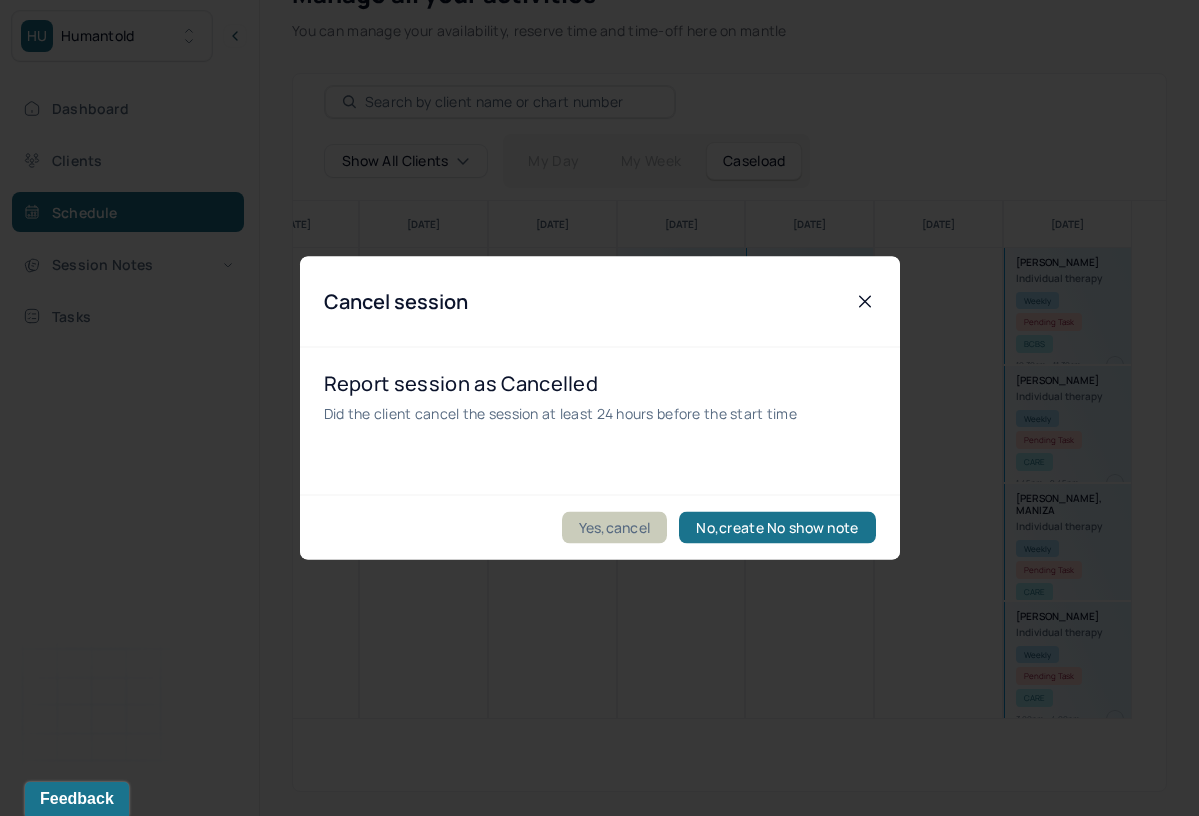 click on "Yes,cancel" at bounding box center [615, 528] 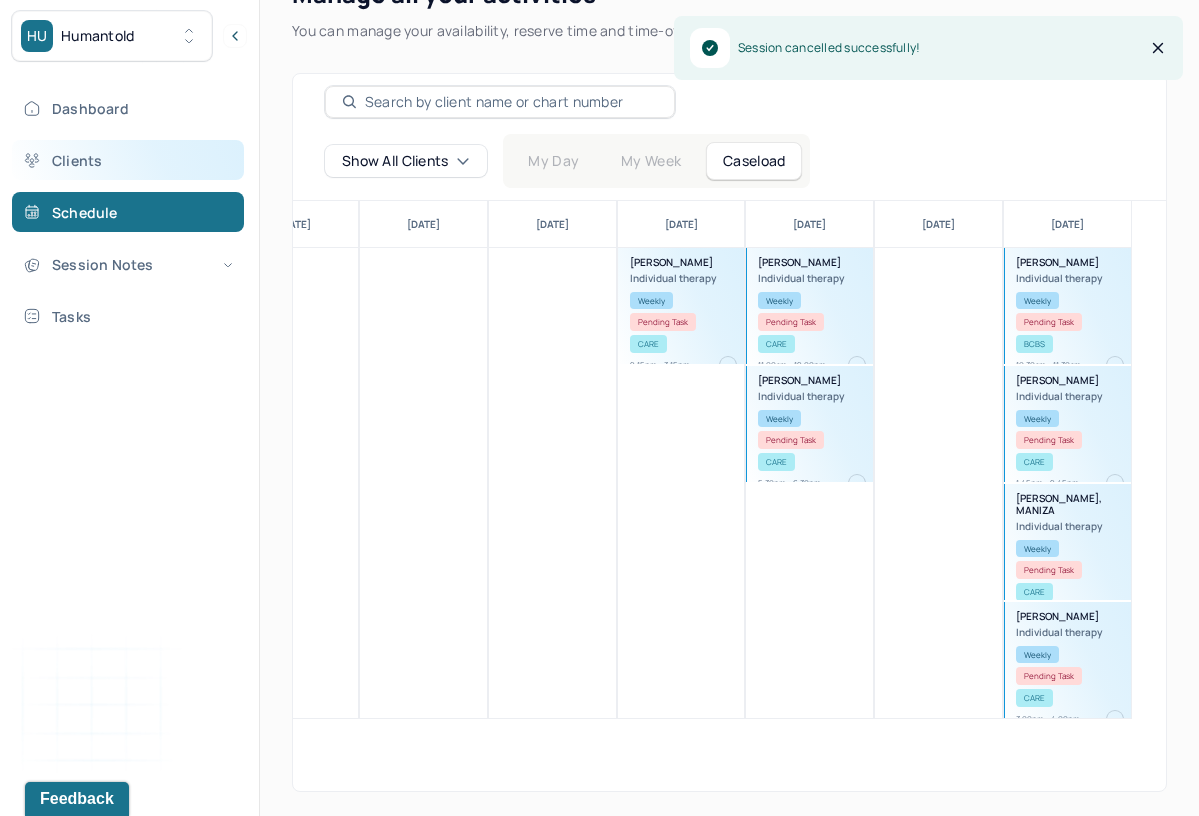 click on "Clients" at bounding box center [128, 160] 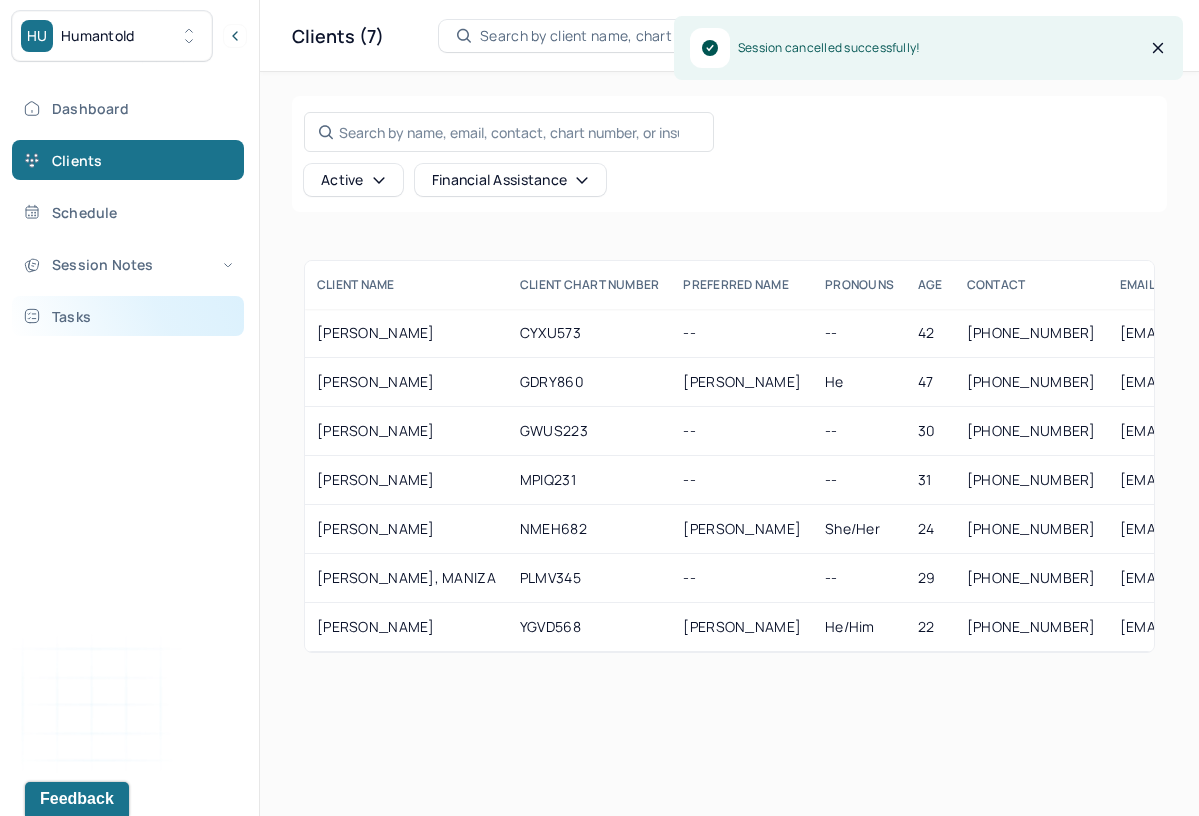 click on "Tasks" at bounding box center (128, 316) 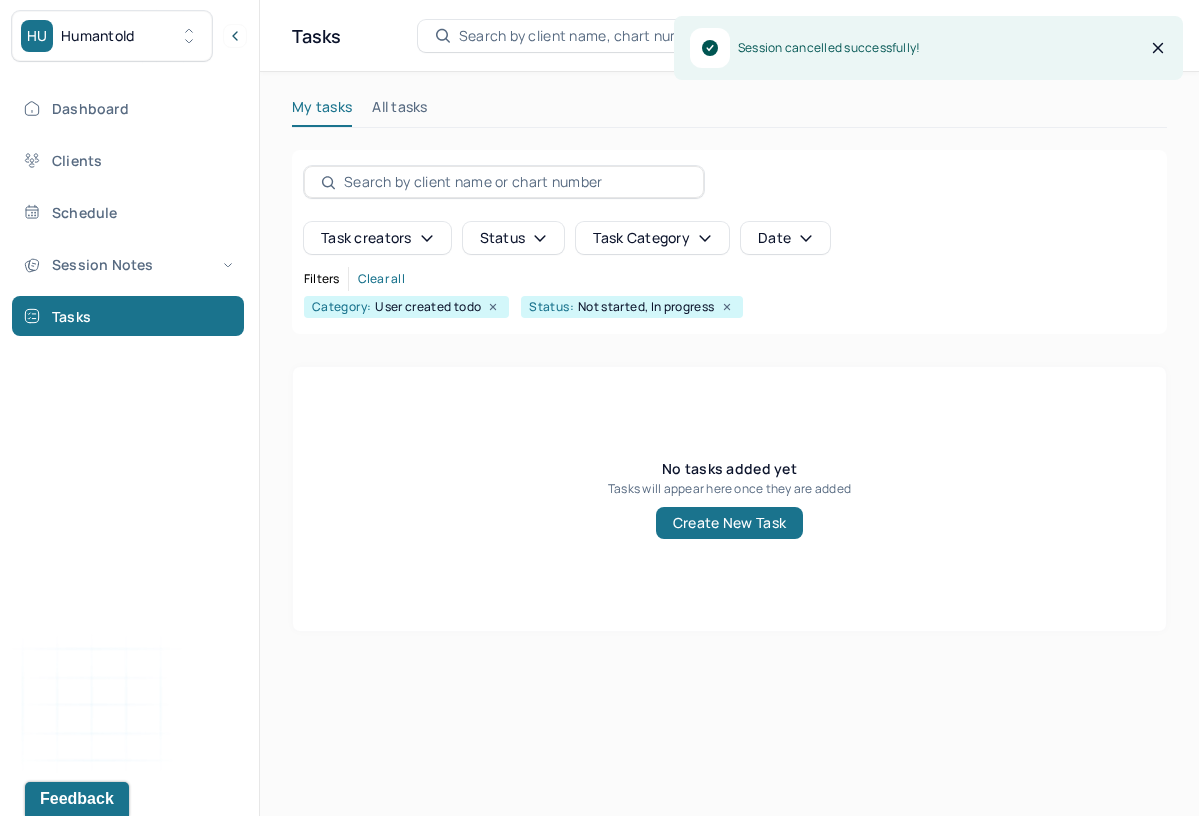 click on "Clear all" at bounding box center (381, 279) 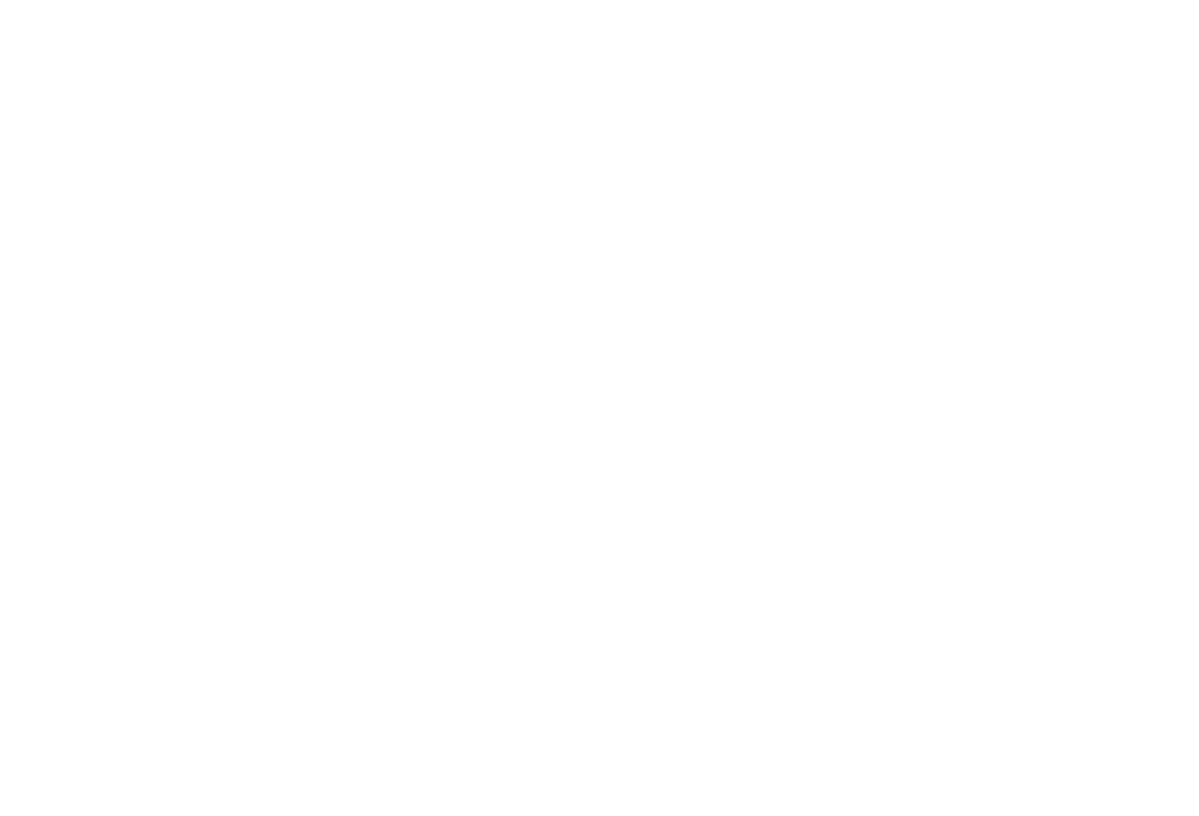 scroll, scrollTop: 0, scrollLeft: 0, axis: both 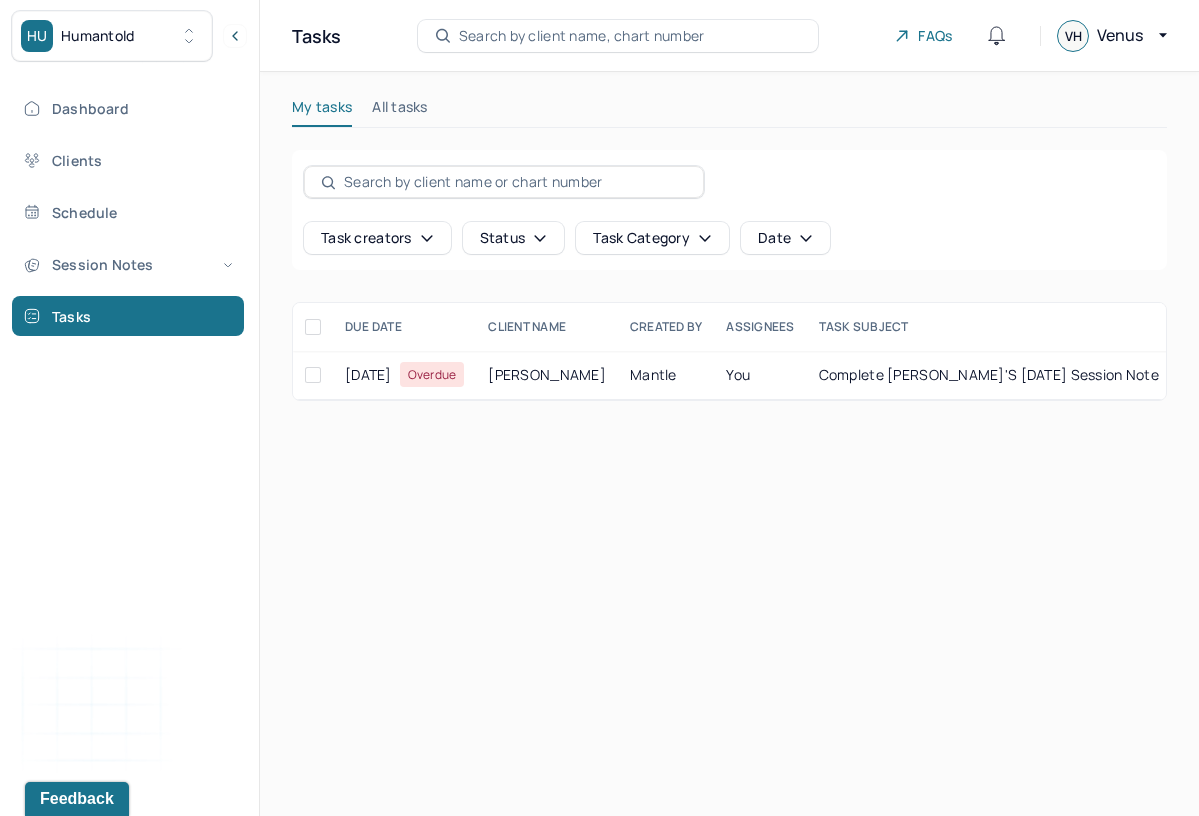 click on "Dashboard Clients Schedule Session Notes Tasks" at bounding box center [129, 212] 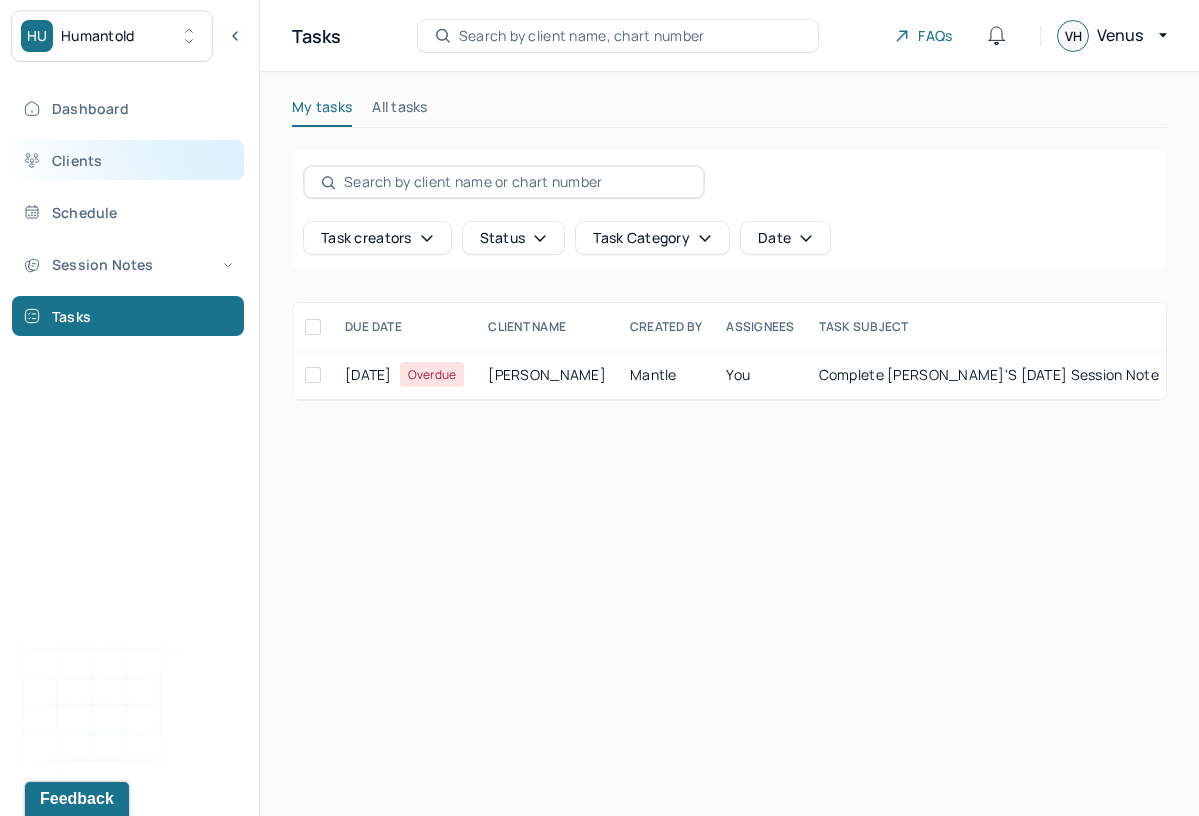 click on "Clients" at bounding box center [128, 160] 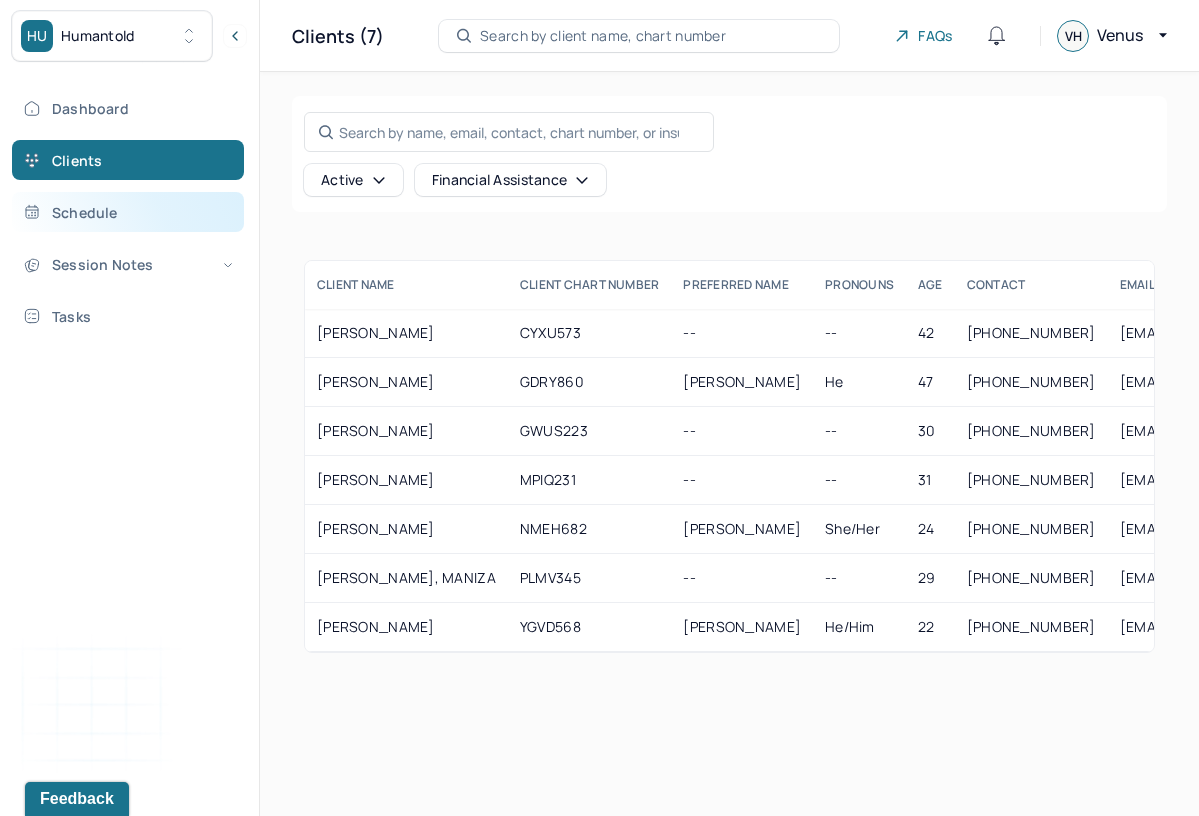 click on "Schedule" at bounding box center [128, 212] 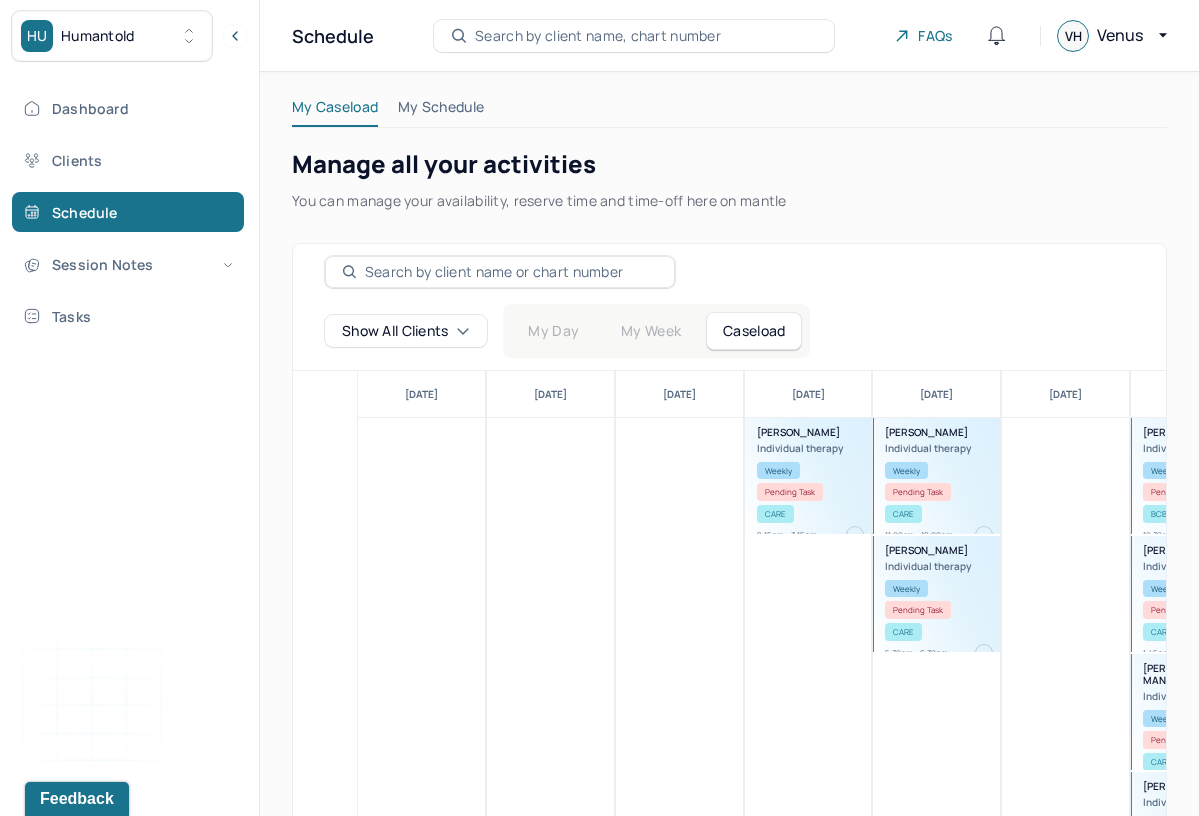 click at bounding box center [984, 653] 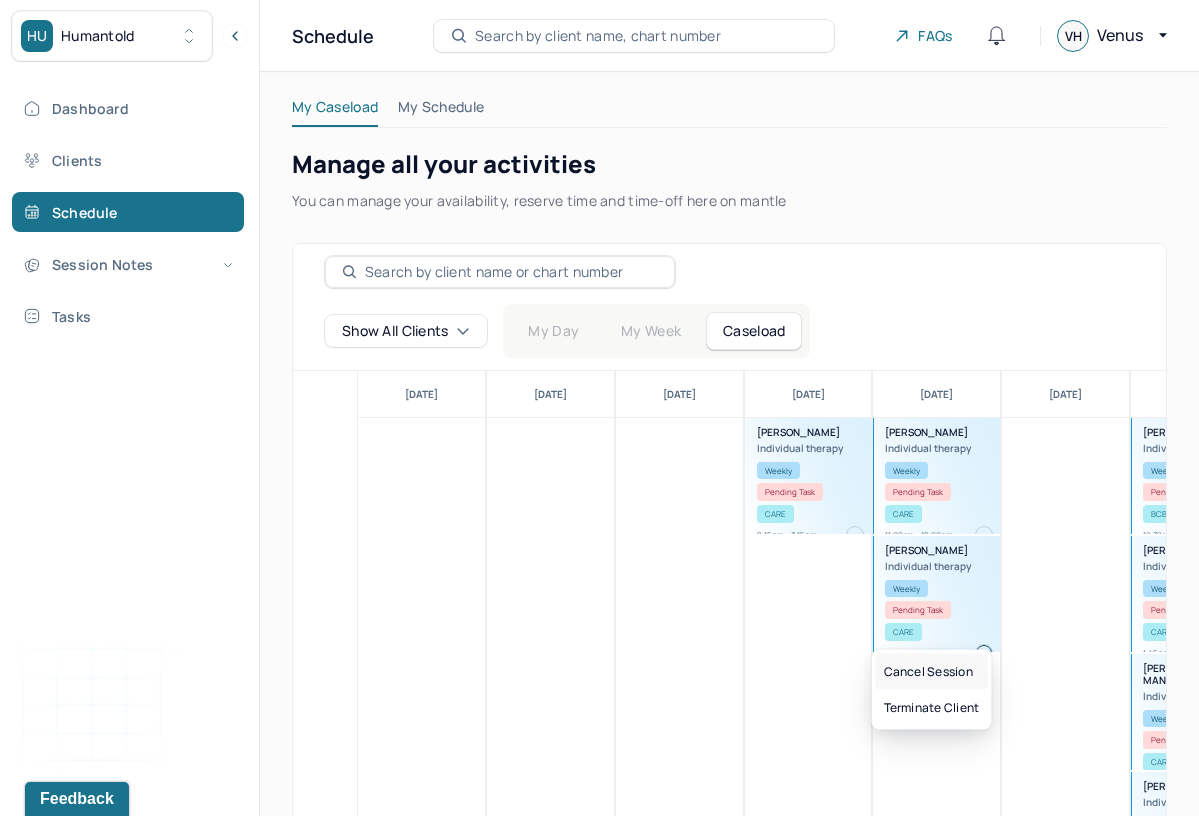 click on "Cancel session" at bounding box center (932, 672) 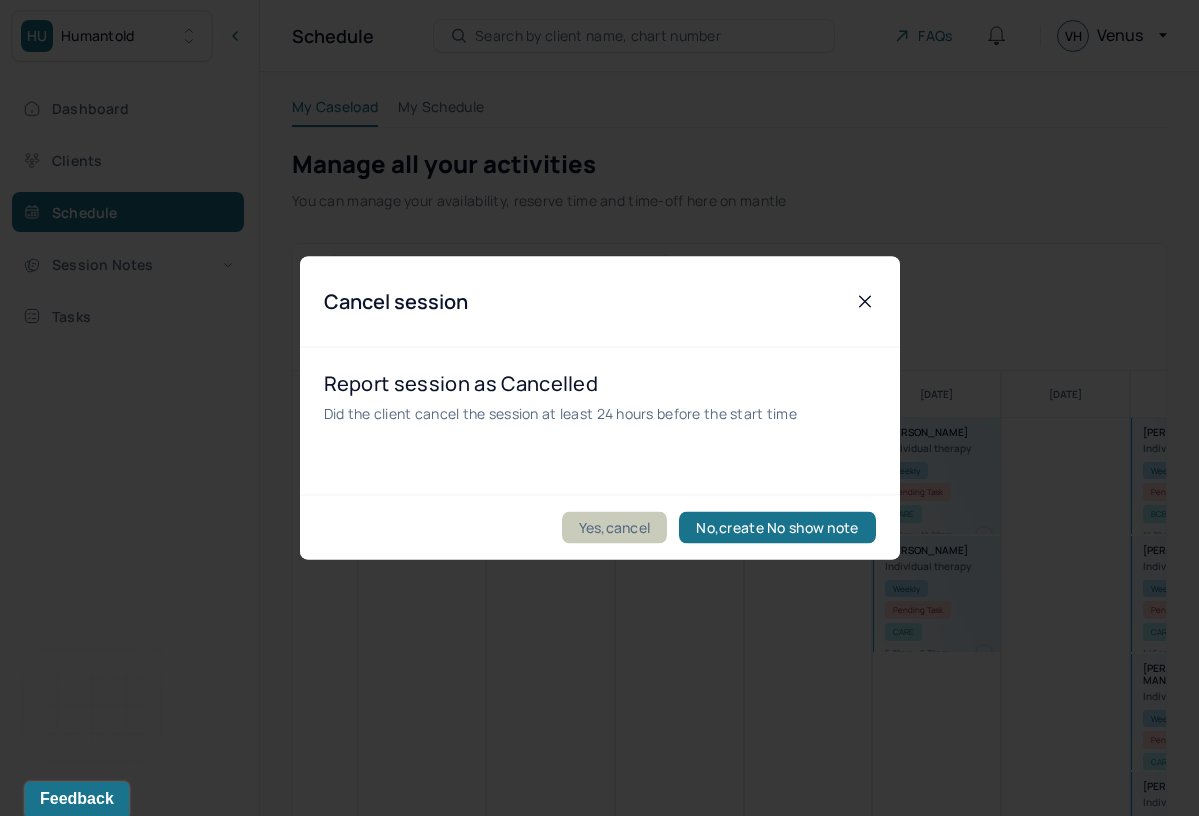 click on "Yes,cancel" at bounding box center (615, 528) 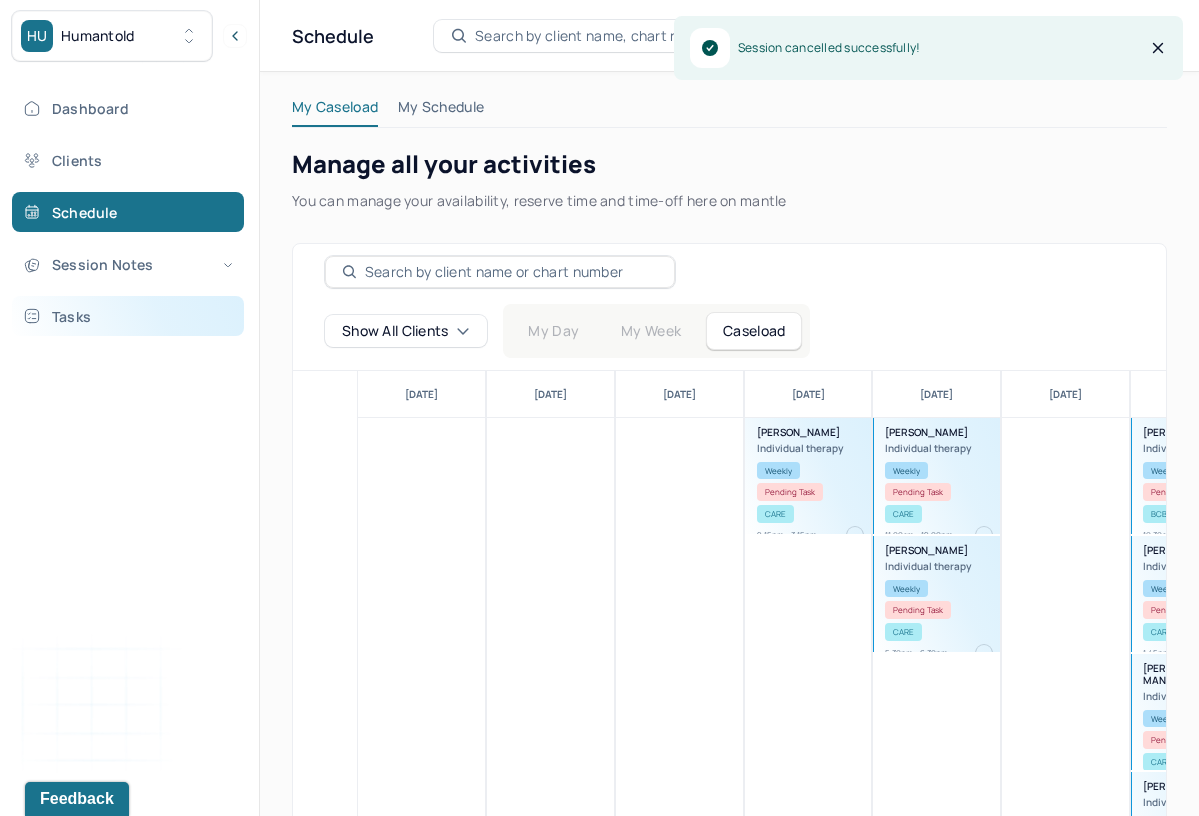 click on "Tasks" at bounding box center [128, 316] 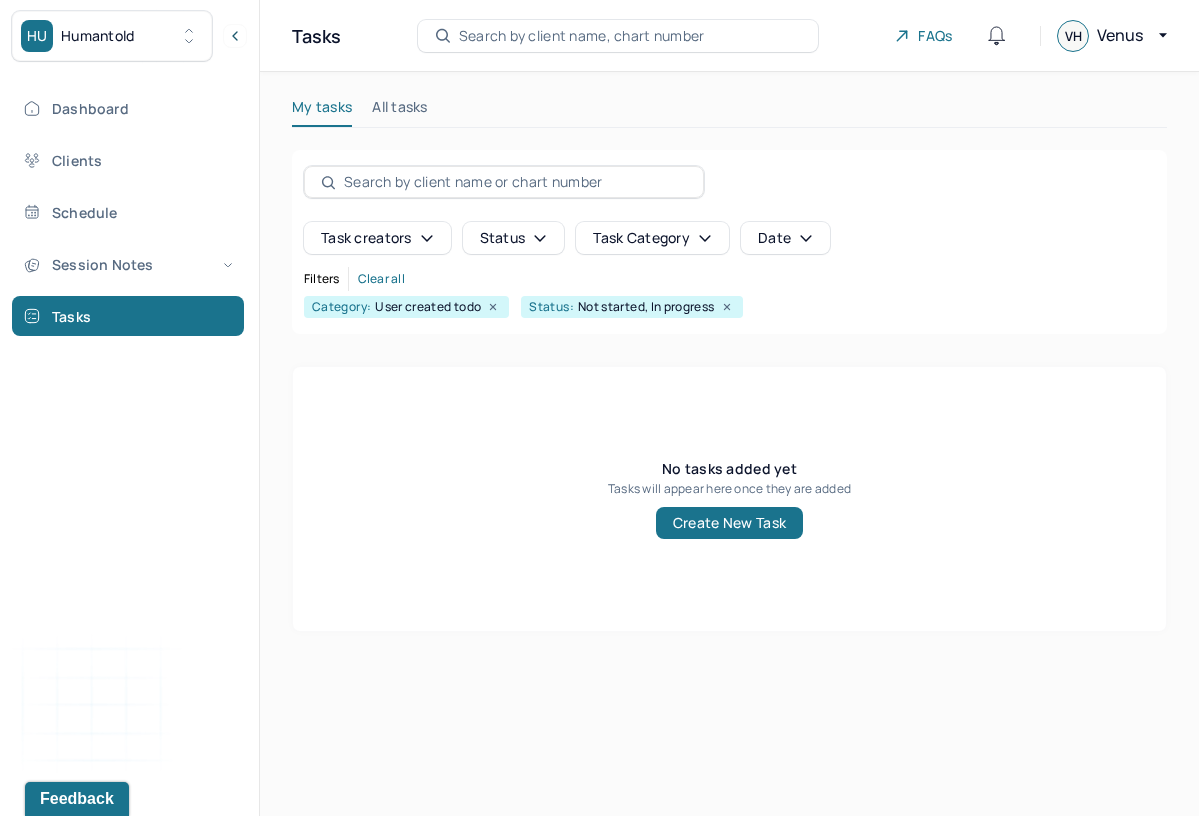 click on "Clear all" at bounding box center (381, 279) 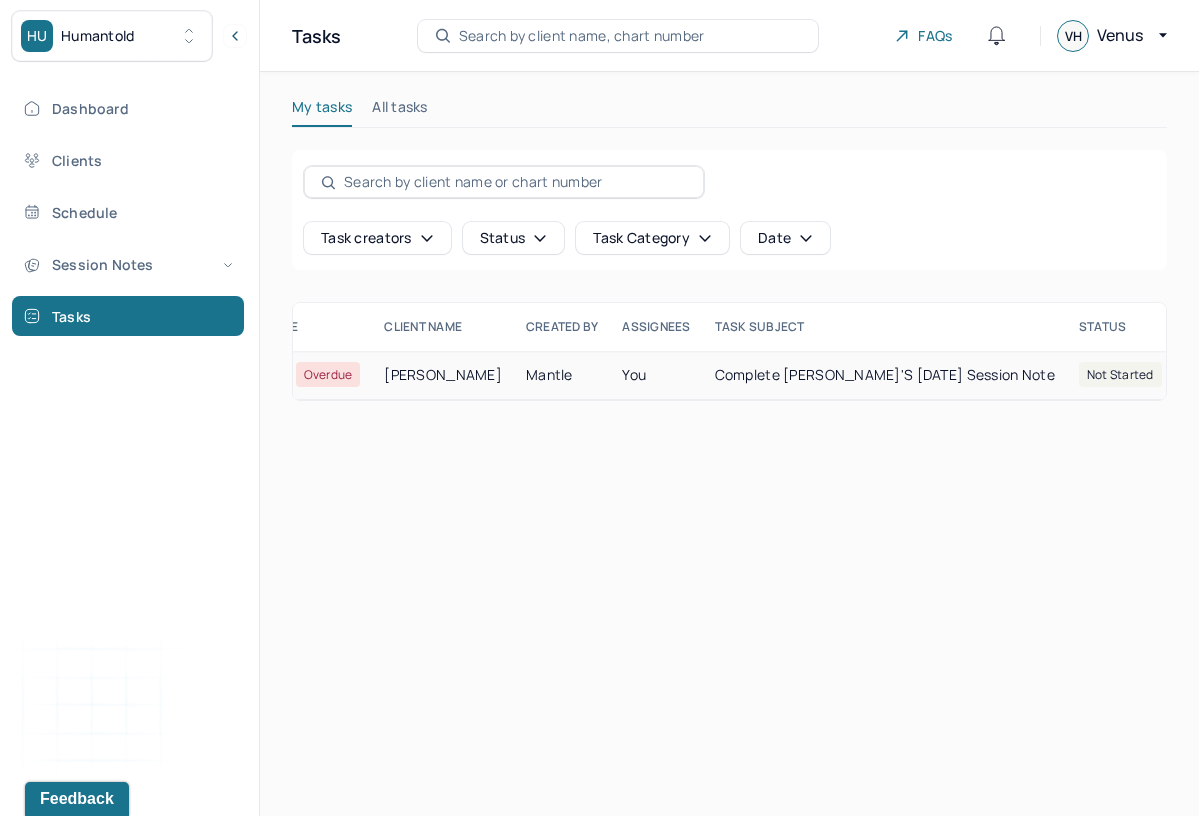 scroll, scrollTop: 0, scrollLeft: 124, axis: horizontal 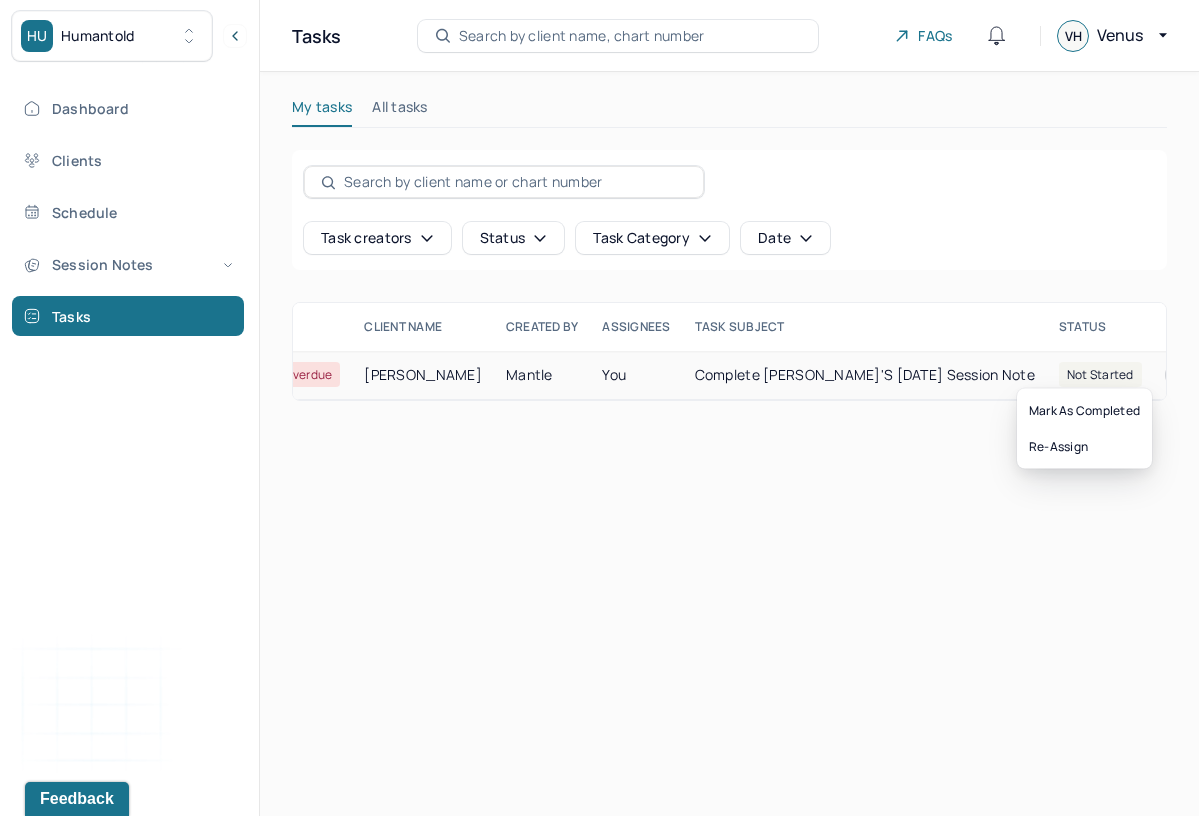 click at bounding box center (1175, 375) 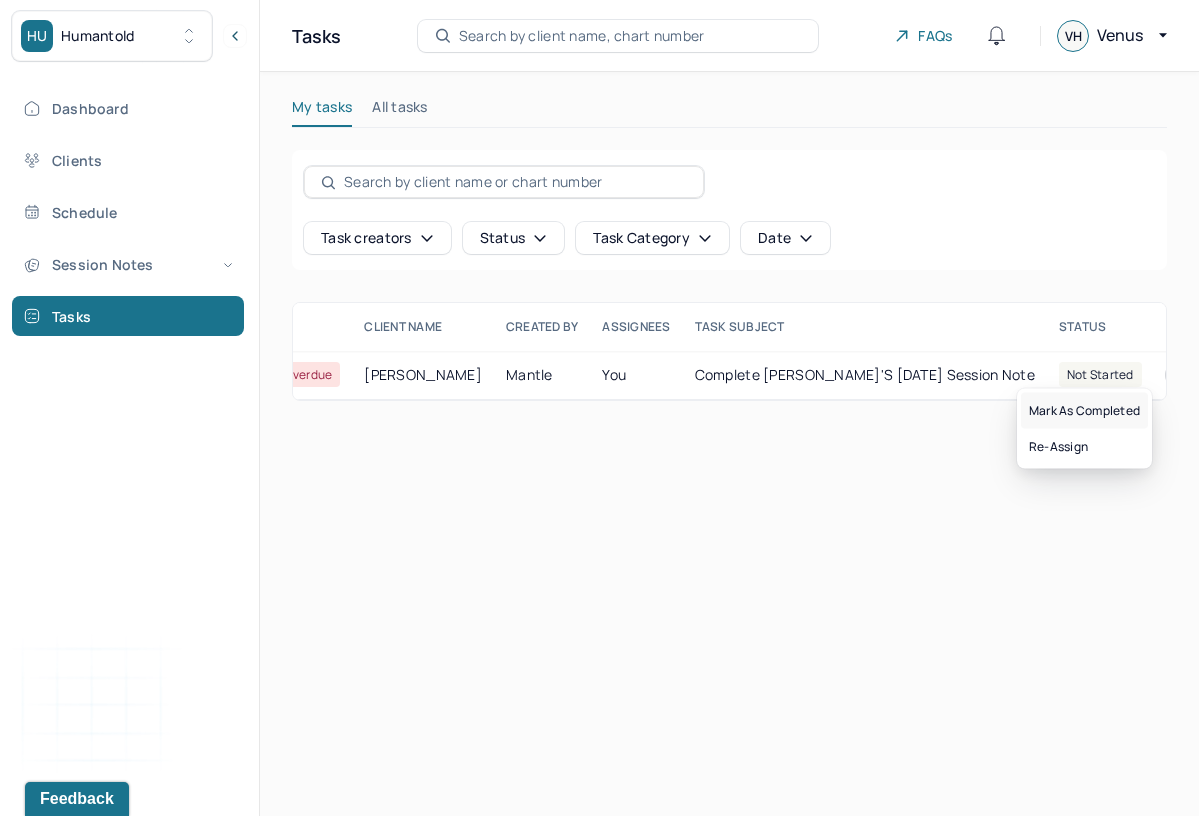click on "Mark as Completed" at bounding box center (1084, 411) 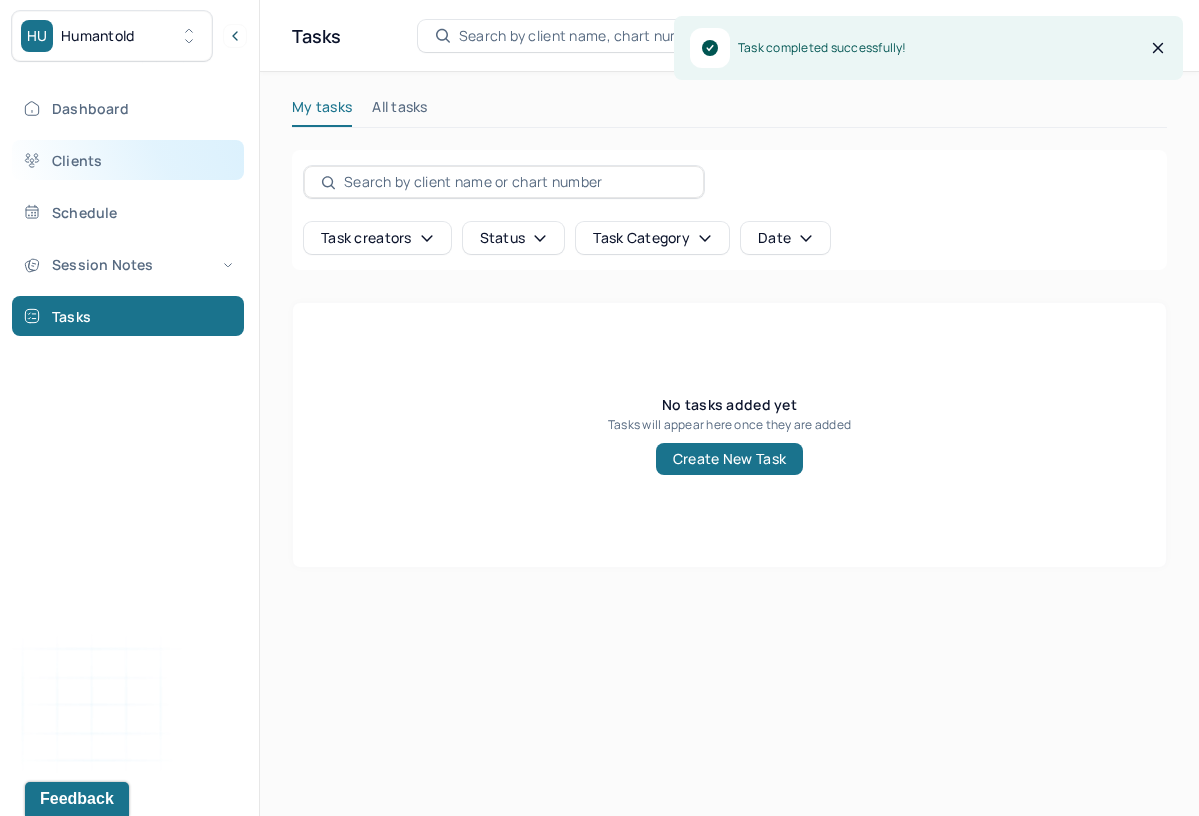 click on "Clients" at bounding box center [128, 160] 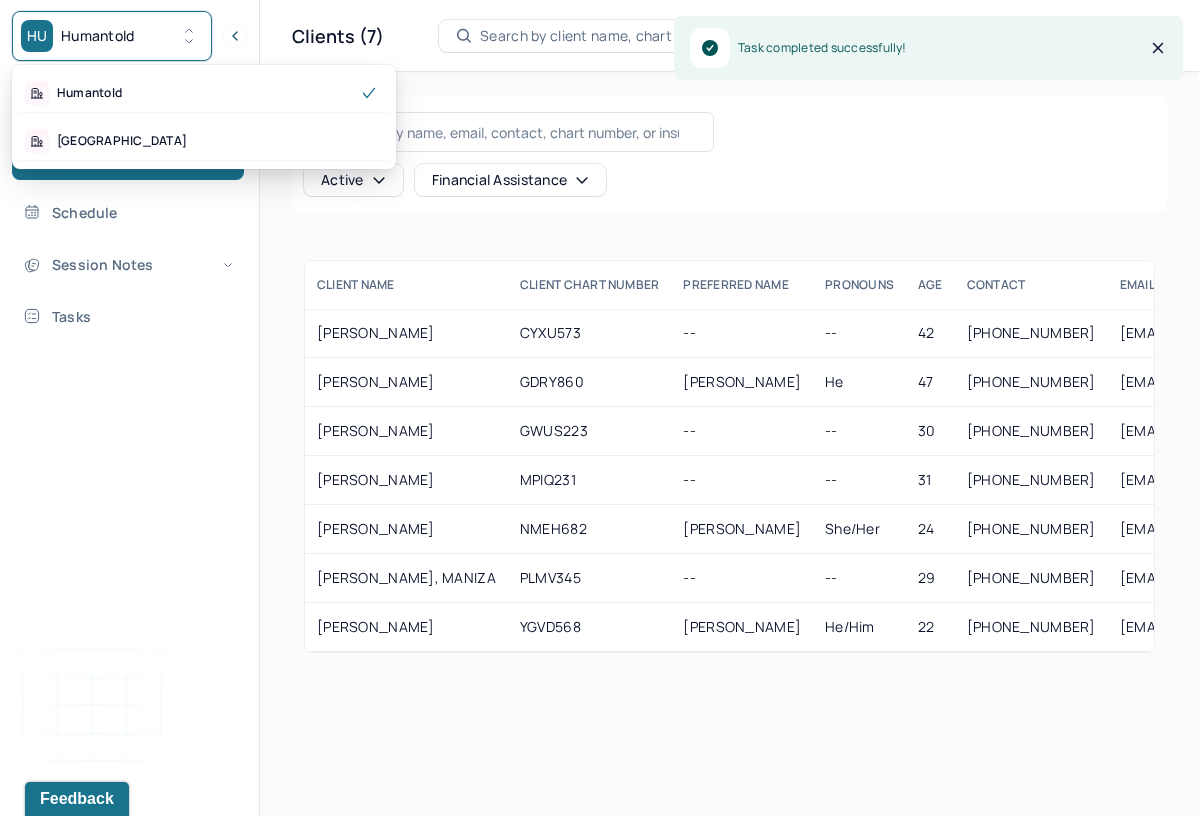 click on "HU Humantold" at bounding box center (112, 36) 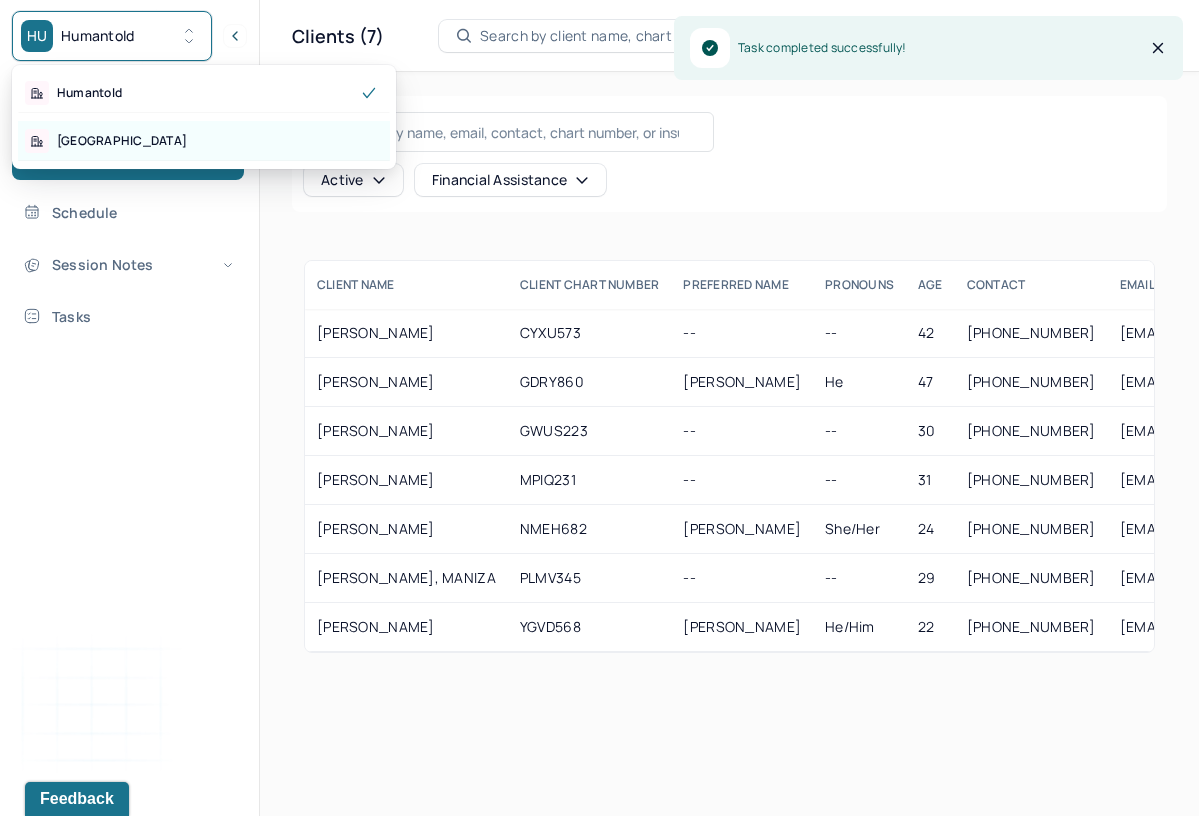 click on "[GEOGRAPHIC_DATA]" at bounding box center [204, 141] 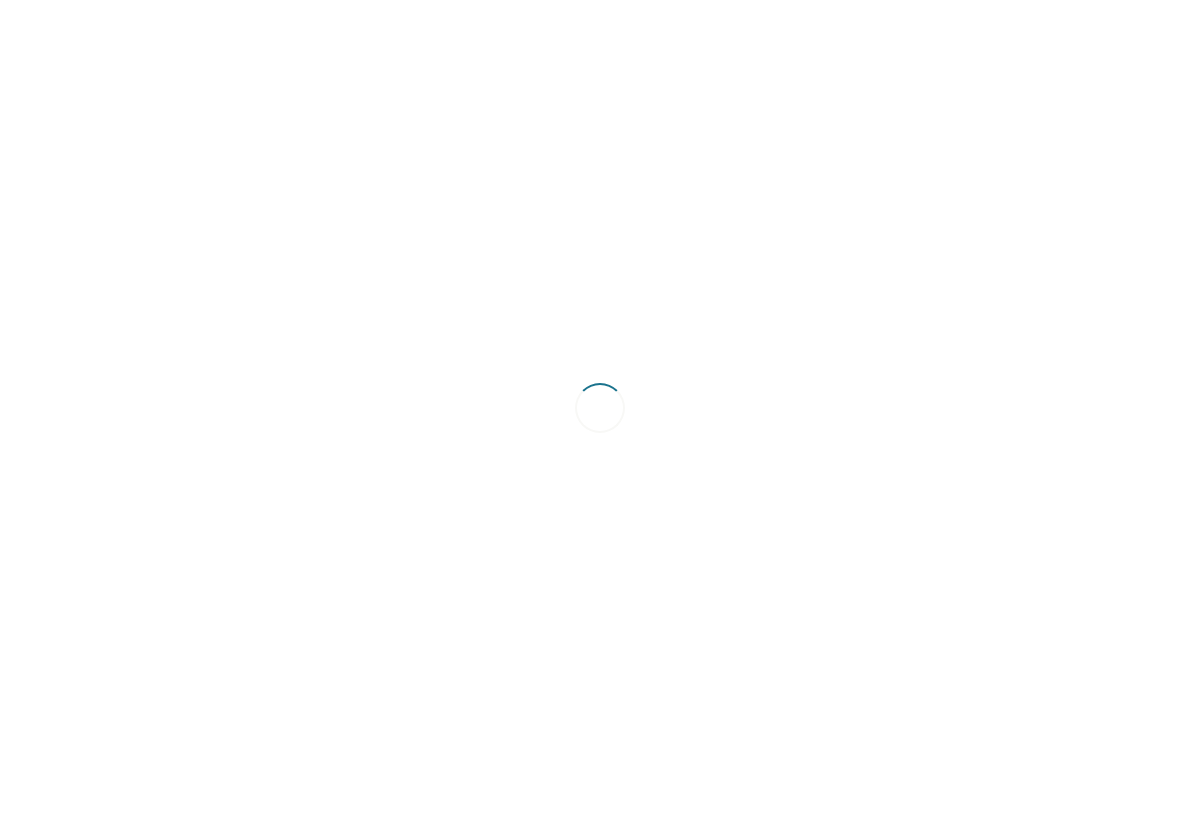 scroll, scrollTop: 0, scrollLeft: 0, axis: both 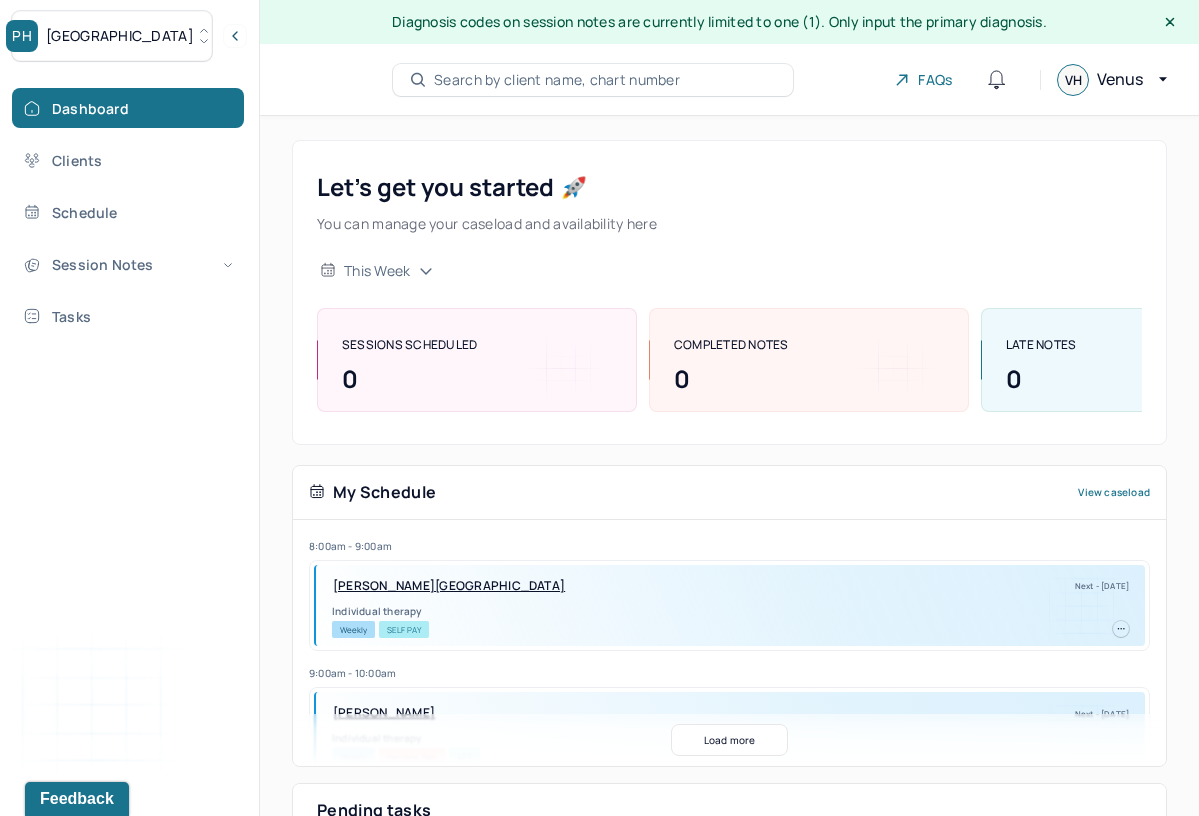 click on "KAWASH, SYDNI" at bounding box center [449, 586] 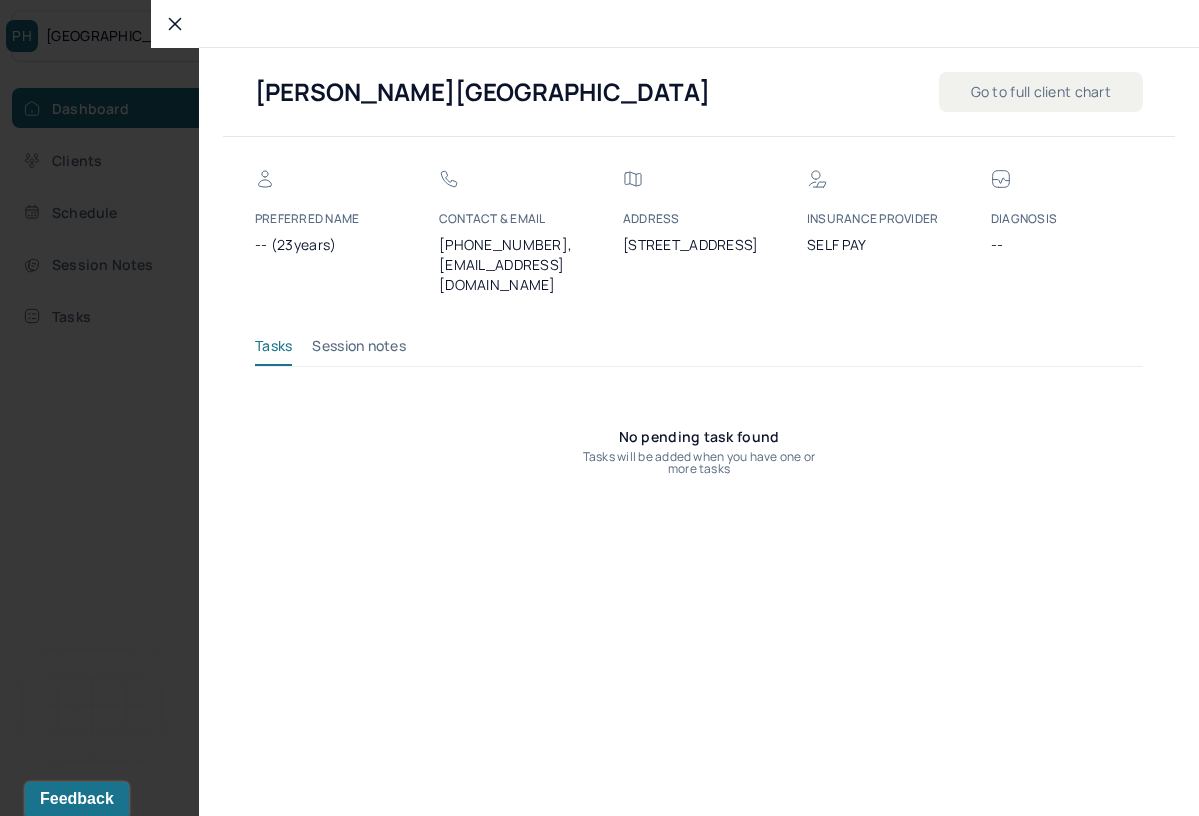 click on "Session notes" at bounding box center (359, 350) 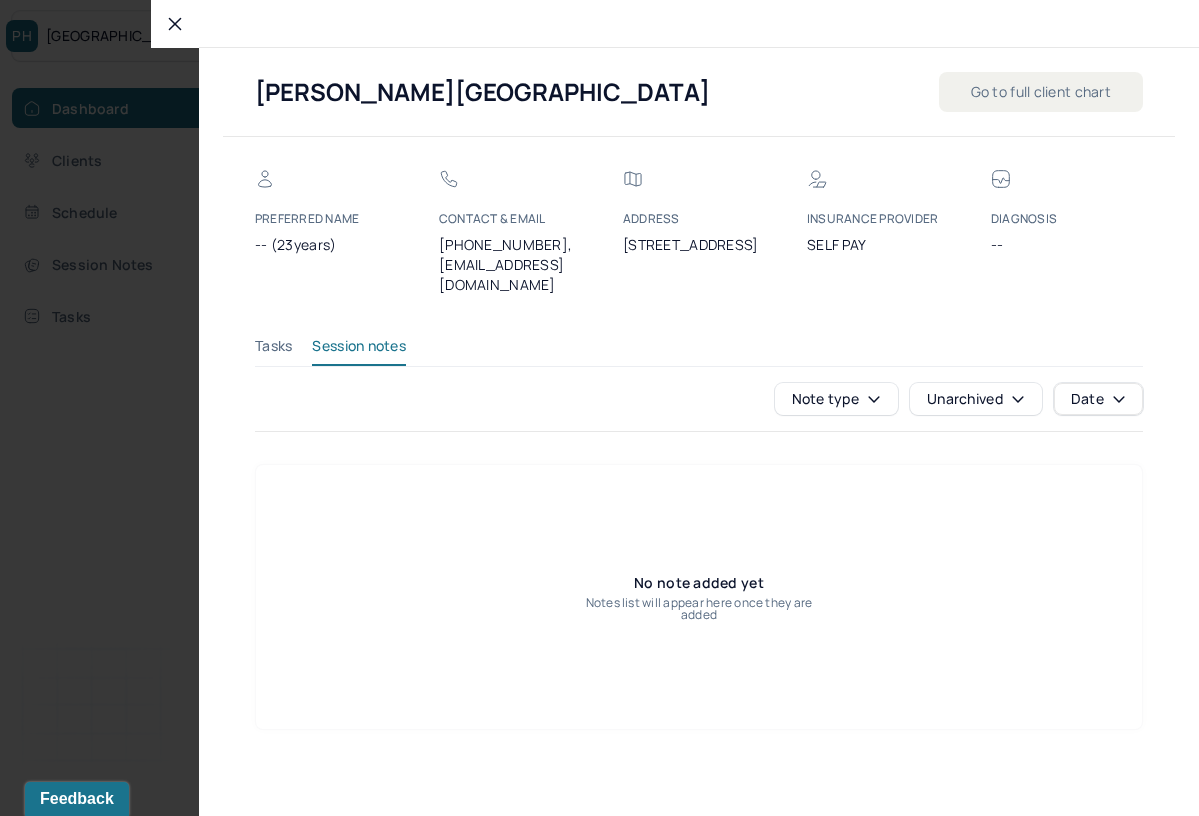 click 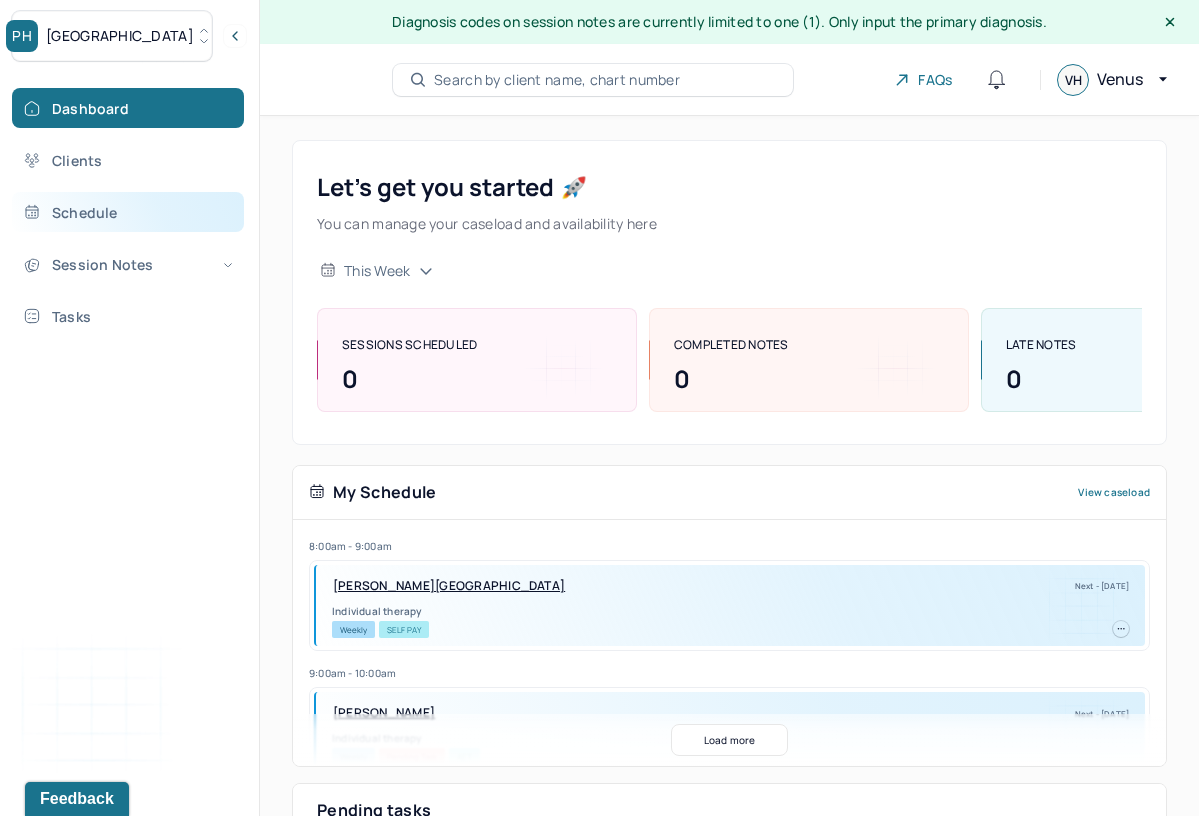 click on "Schedule" at bounding box center [128, 212] 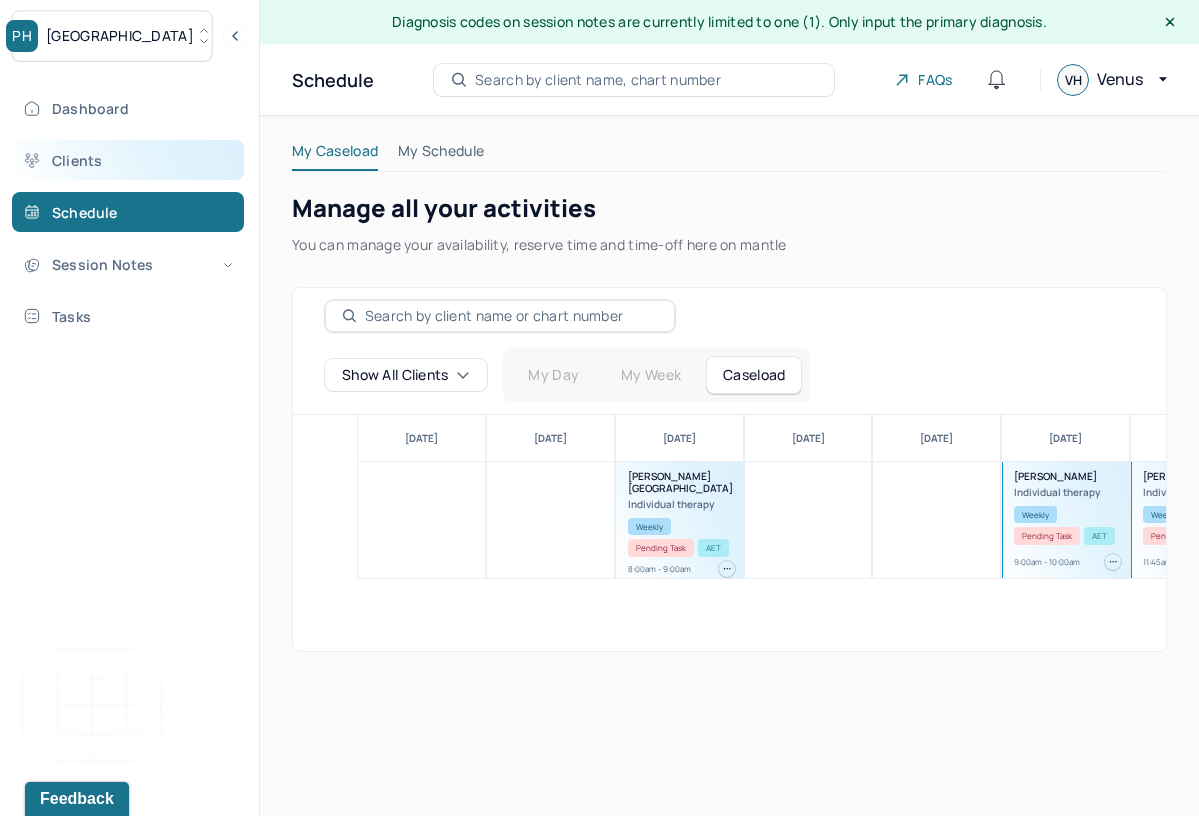 click on "Clients" at bounding box center (128, 160) 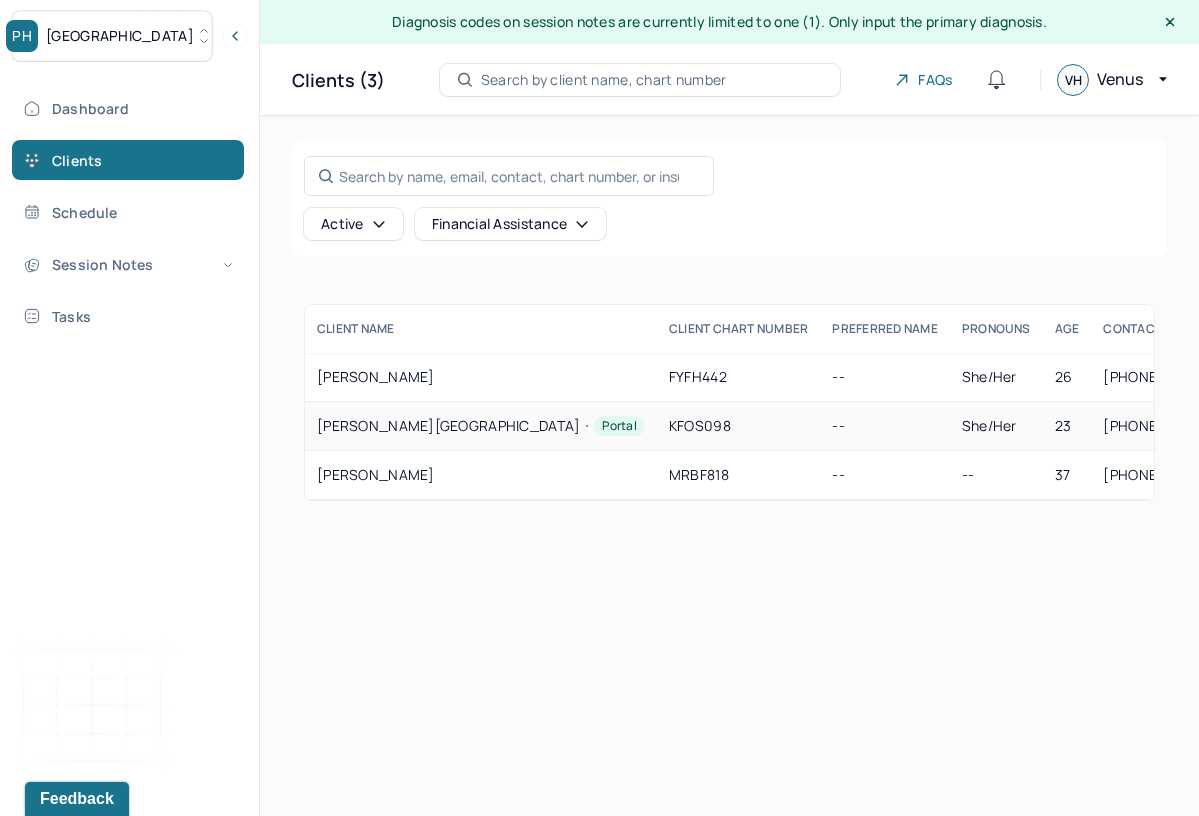 click on "KAWASH, SYDNI Portal" at bounding box center (481, 426) 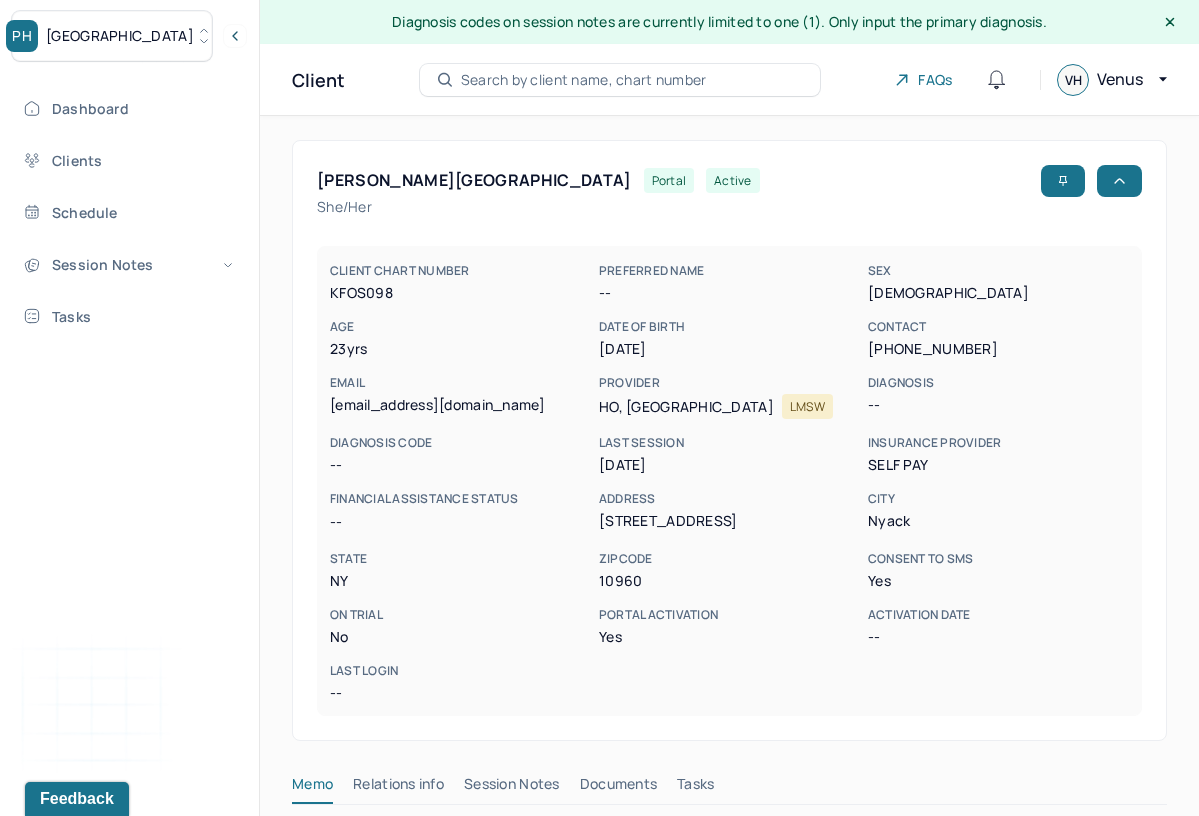 click on "DIAGNOSIS CODE" at bounding box center (460, 443) 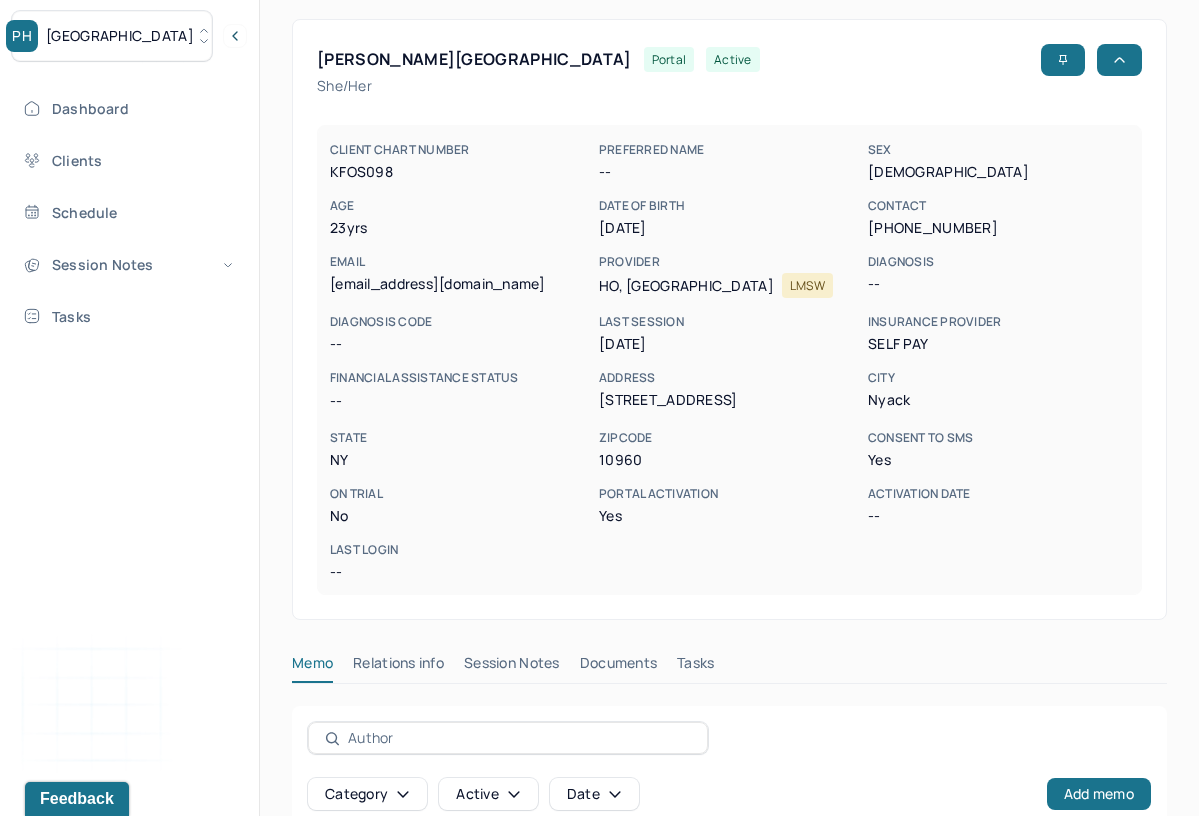 scroll, scrollTop: 453, scrollLeft: 0, axis: vertical 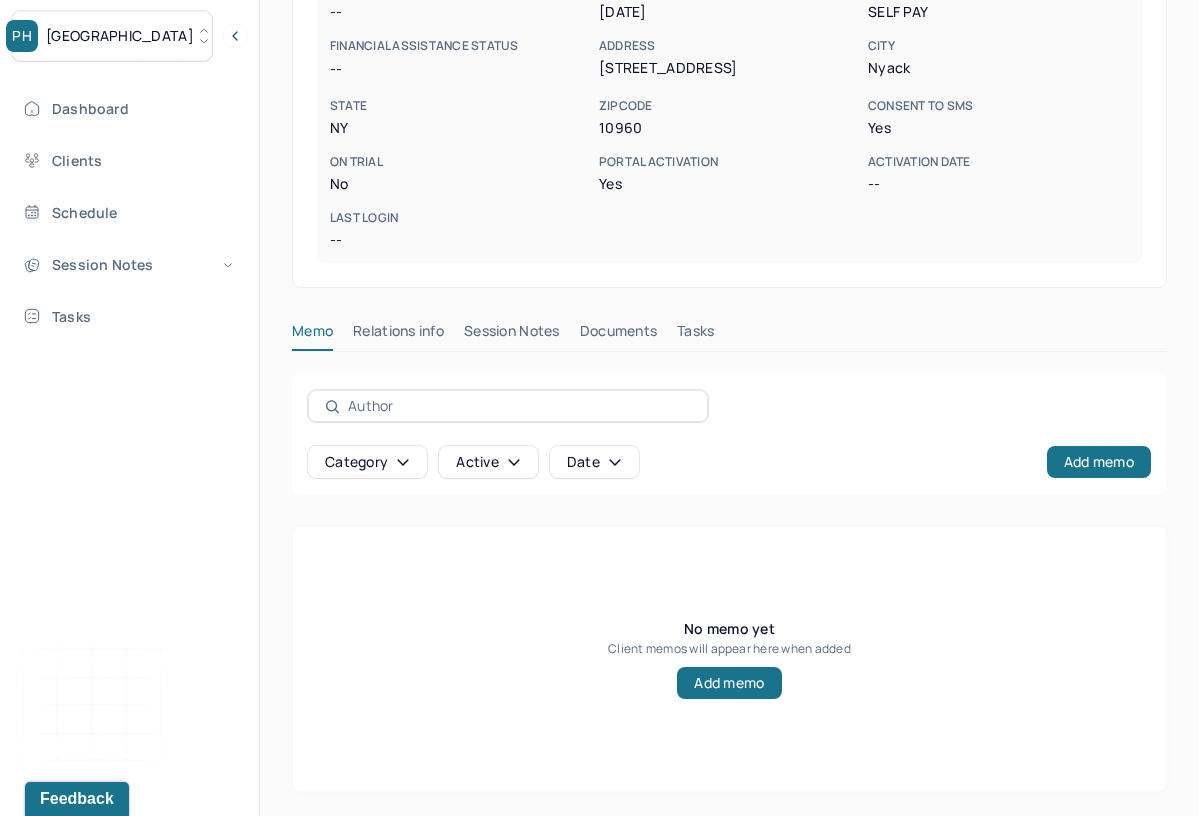 click on "Session Notes" at bounding box center (512, 335) 